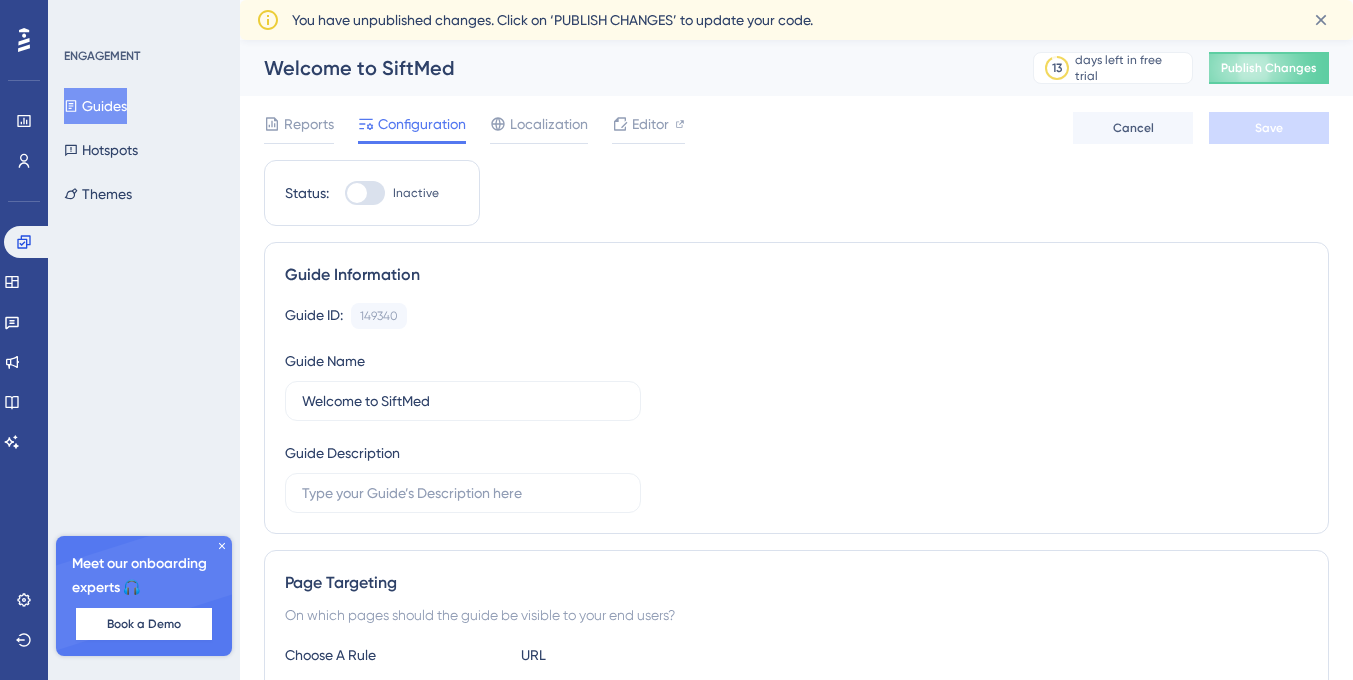 scroll, scrollTop: 0, scrollLeft: 0, axis: both 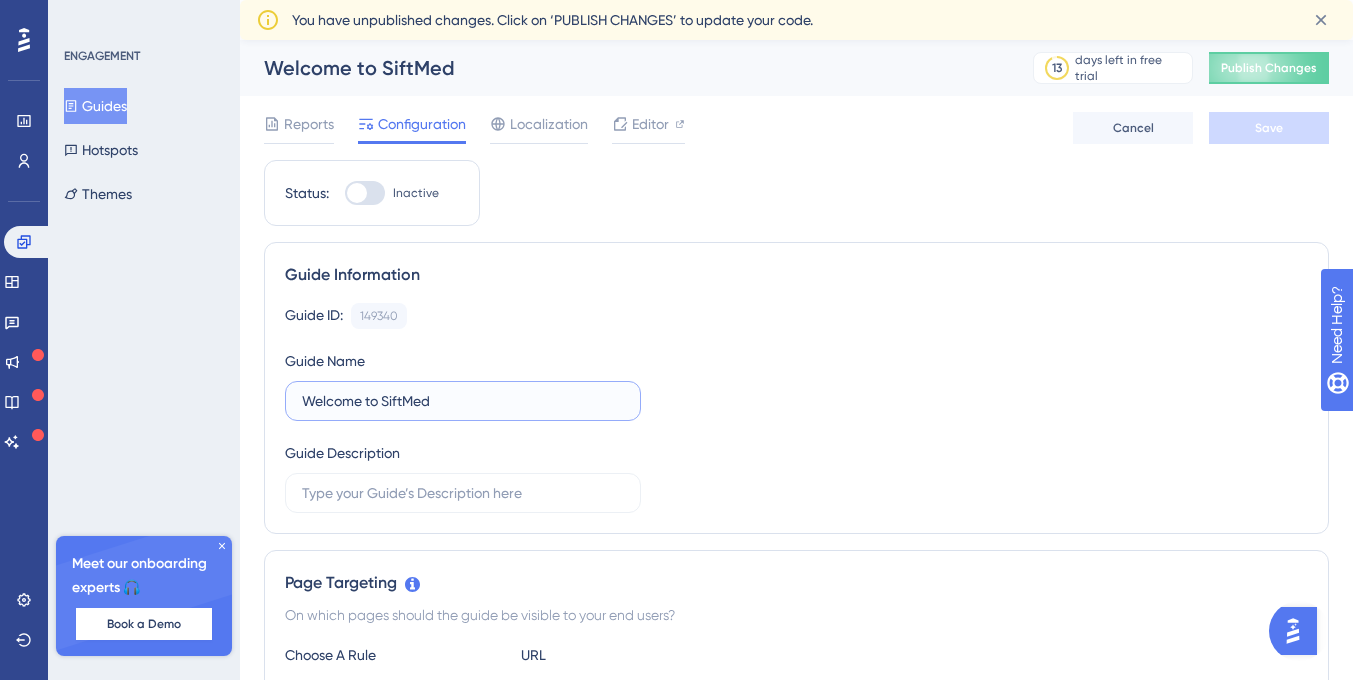 click on "Welcome to SiftMed" at bounding box center [463, 401] 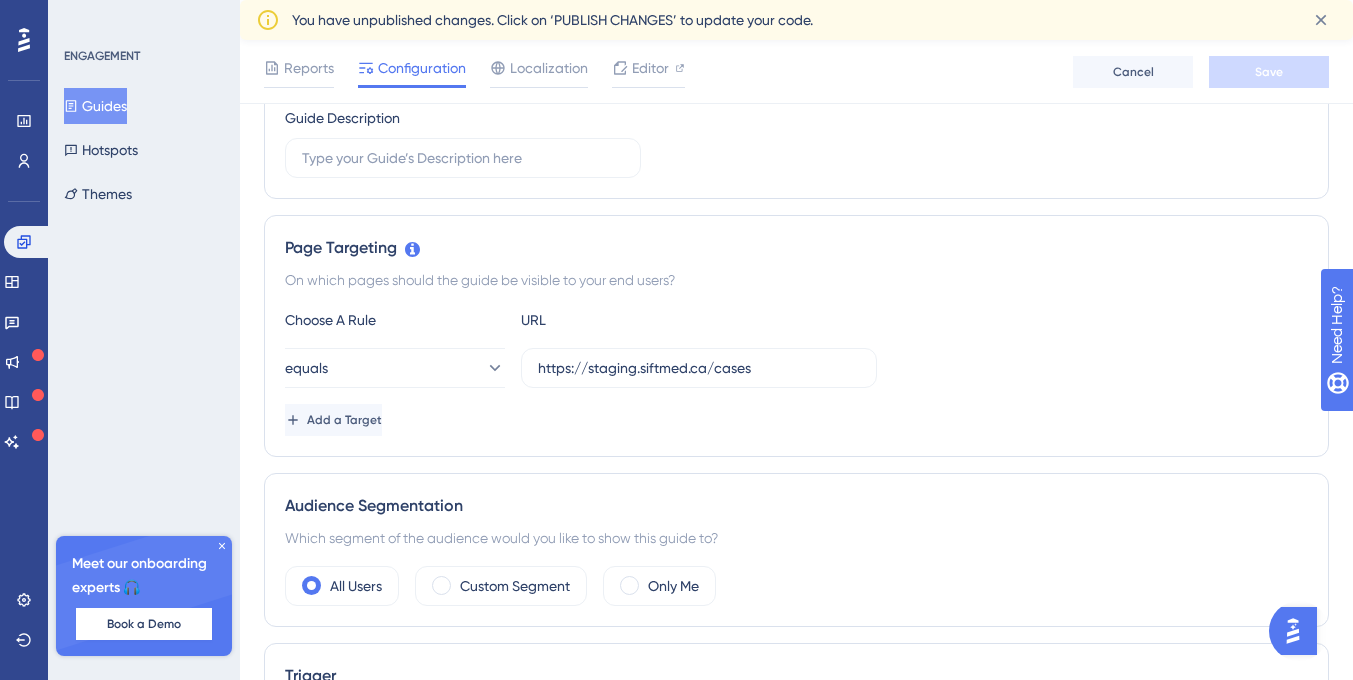scroll, scrollTop: 0, scrollLeft: 0, axis: both 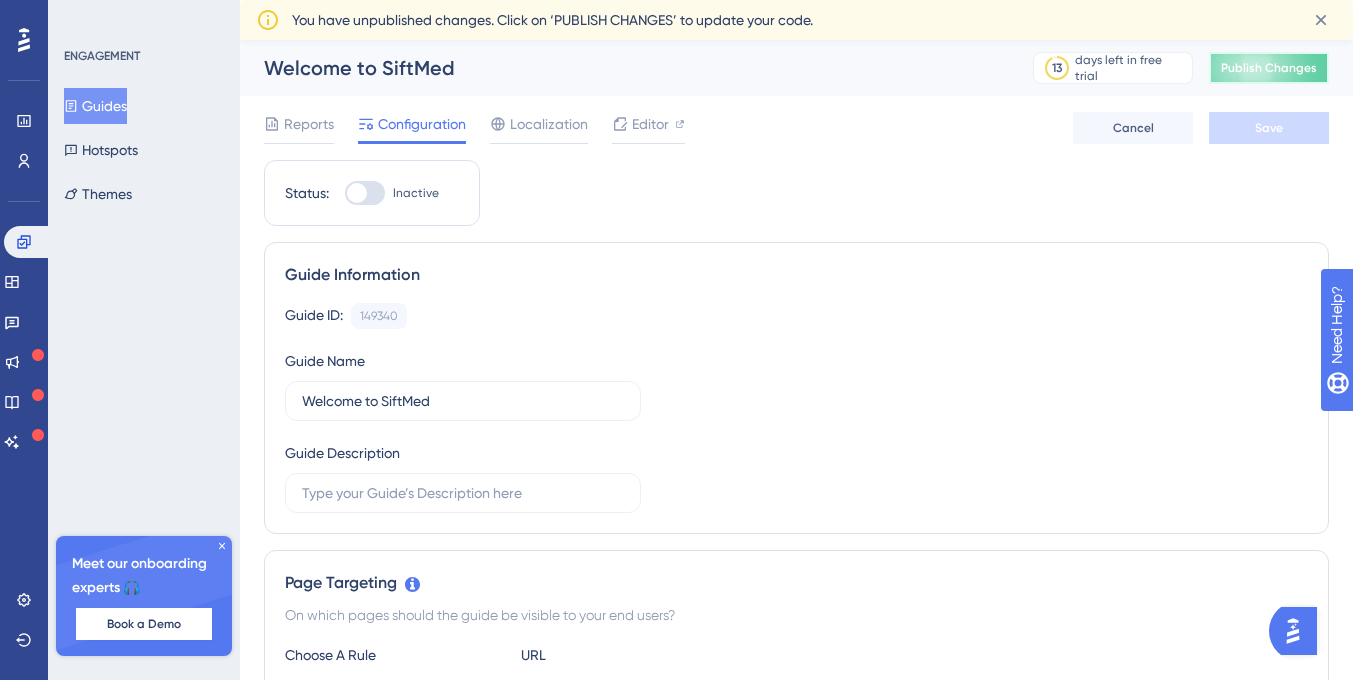 click on "Publish Changes" at bounding box center [1269, 68] 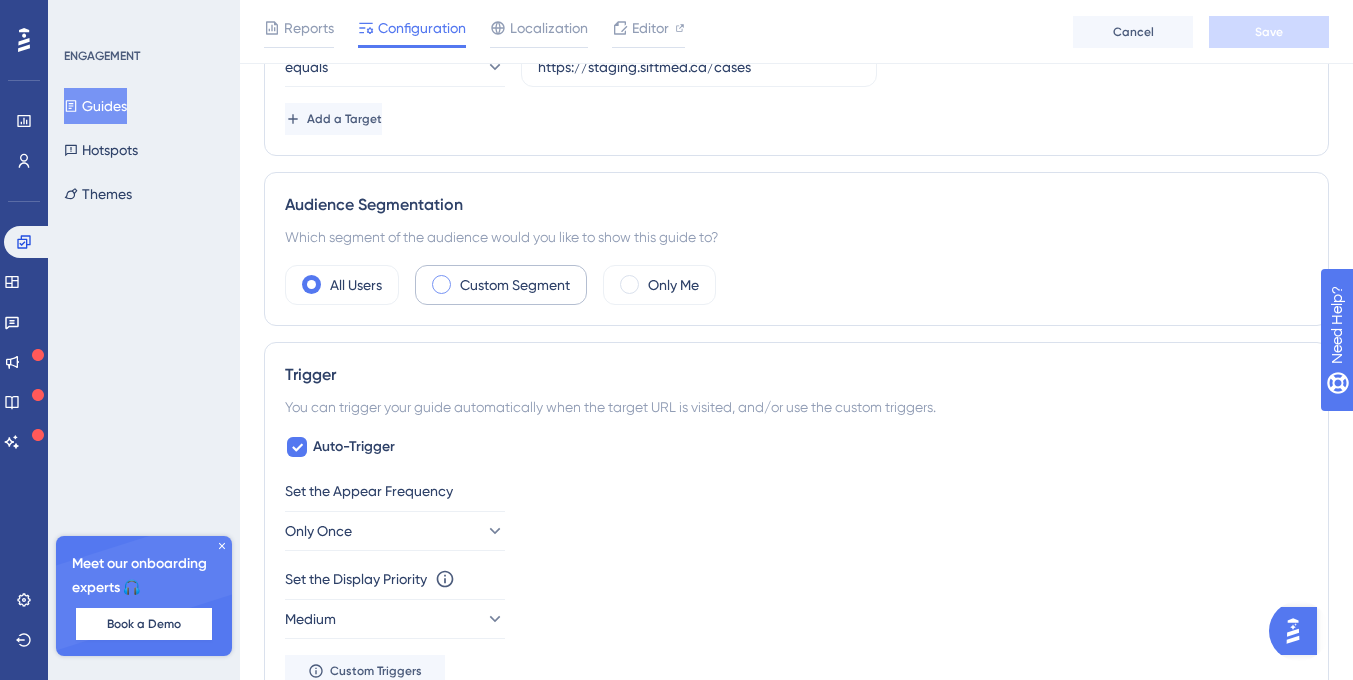 scroll, scrollTop: 645, scrollLeft: 0, axis: vertical 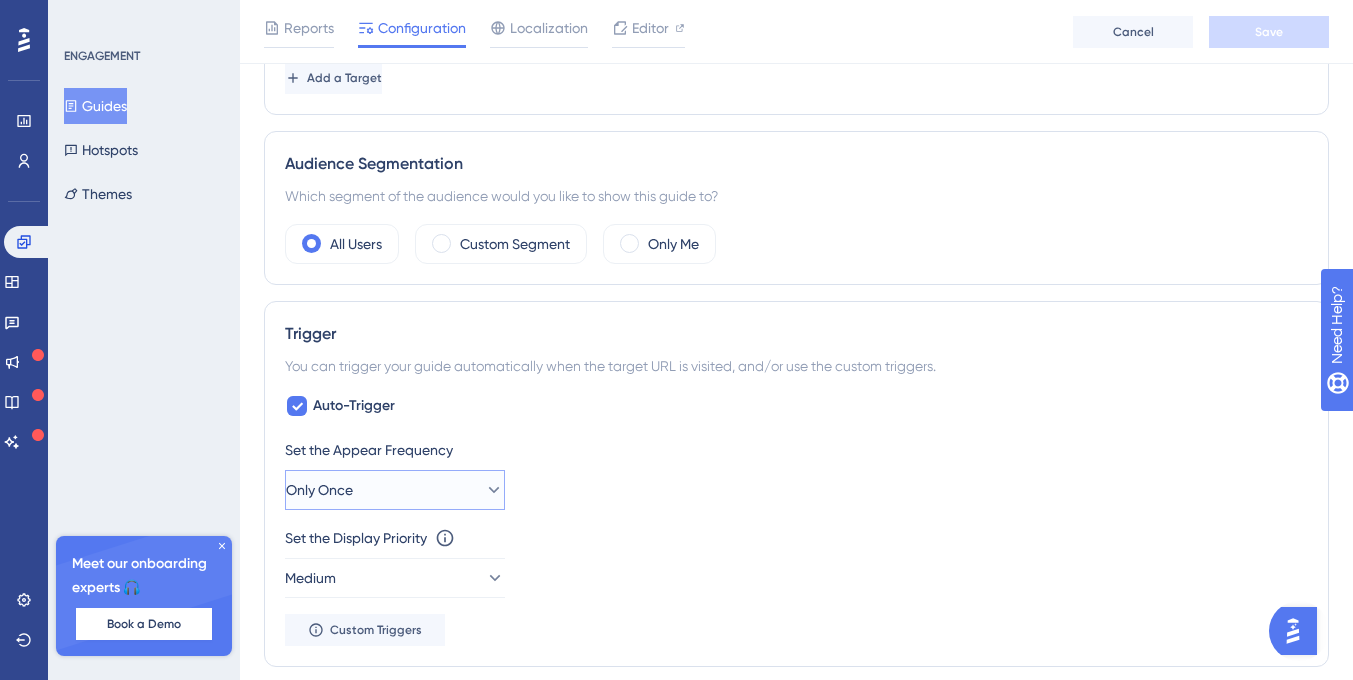 click on "Only Once" at bounding box center (395, 490) 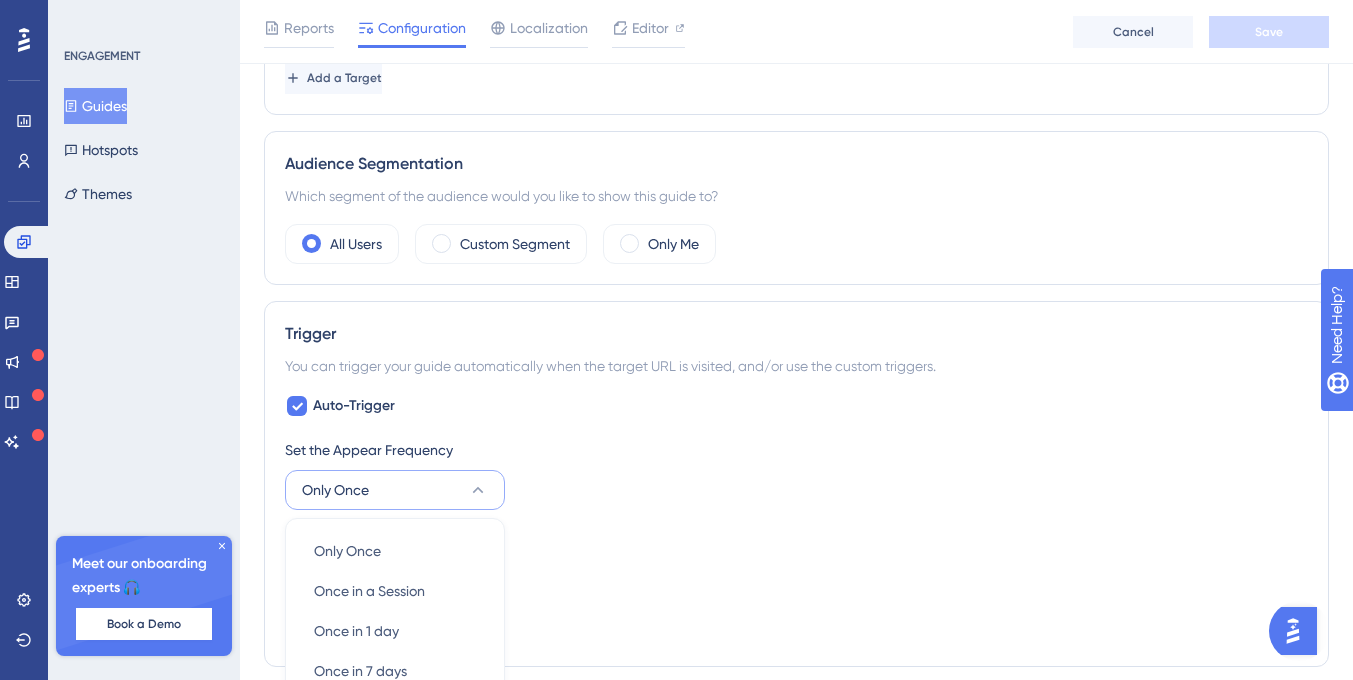 scroll, scrollTop: 976, scrollLeft: 0, axis: vertical 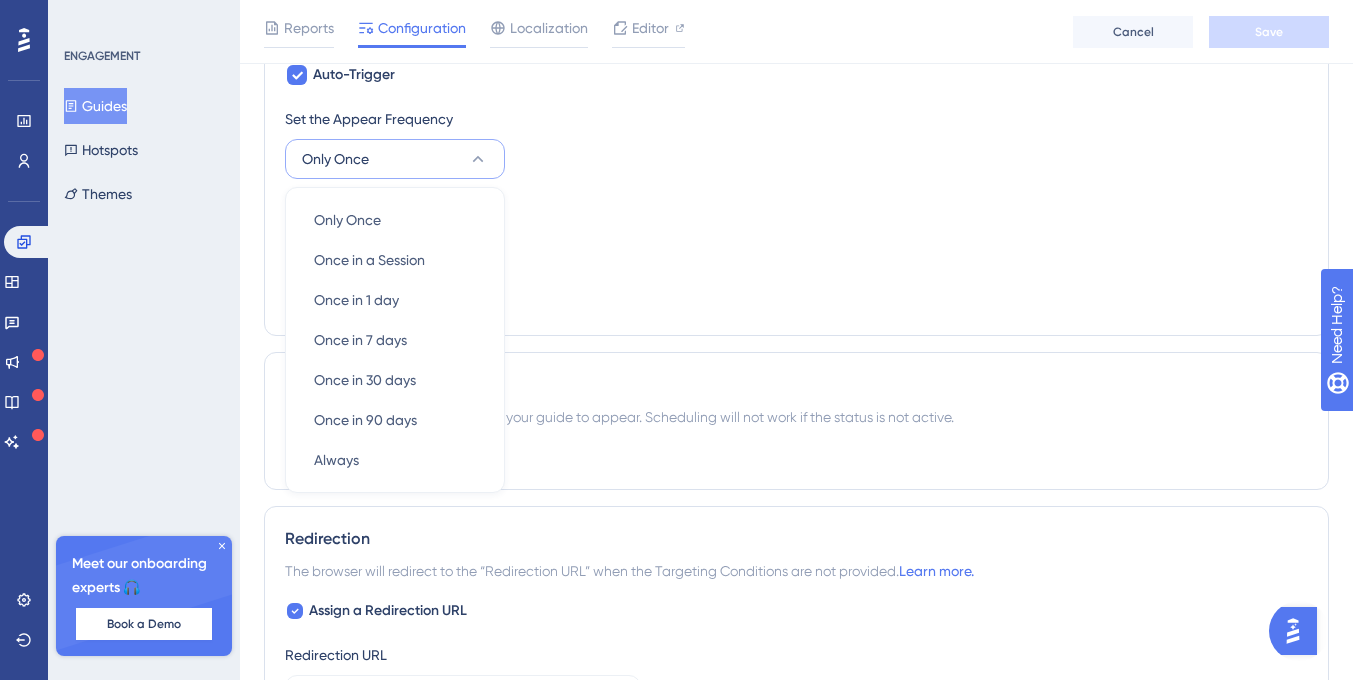click on "Status: Inactive Guide Information Guide ID: [NUMBER] Copy Guide Name Welcome to SiftMed Guide Description Page Targeting
On which pages should the guide be visible to your end users?
Choose A Rule URL equals https://staging.siftmed.ca/cases Add a Target Audience Segmentation Which segment of the audience would you like to show this guide to? All Users Custom Segment Only Me Trigger You can trigger your guide automatically when the target URL is visited,
and/or use the custom triggers. Auto-Trigger Set the Appear Frequency Only Once Only Once Only Once Once in a Session Once in a Session Once in 1 day Once in 1 day Once in 7 days Once in 7 days Once in 30 days Once in 30 days Once in 90 days Once in 90 days Always Always Set the Display Priority This option will set the display priority between
auto-triggered materials in cases of conflicts between multiple materials Medium Custom Triggers Scheduling Schedule a time period Redirection Learn more. Assign a Redirection URL Redirection URL" at bounding box center (796, 121) 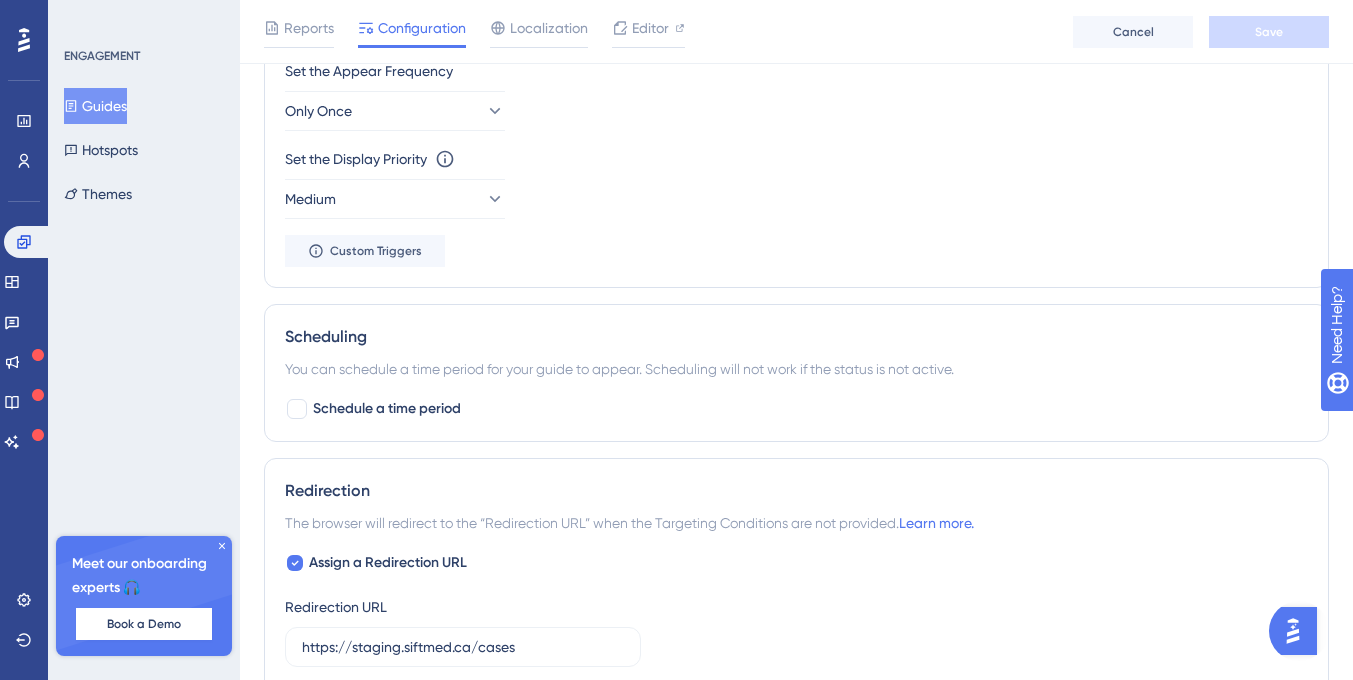 scroll, scrollTop: 0, scrollLeft: 0, axis: both 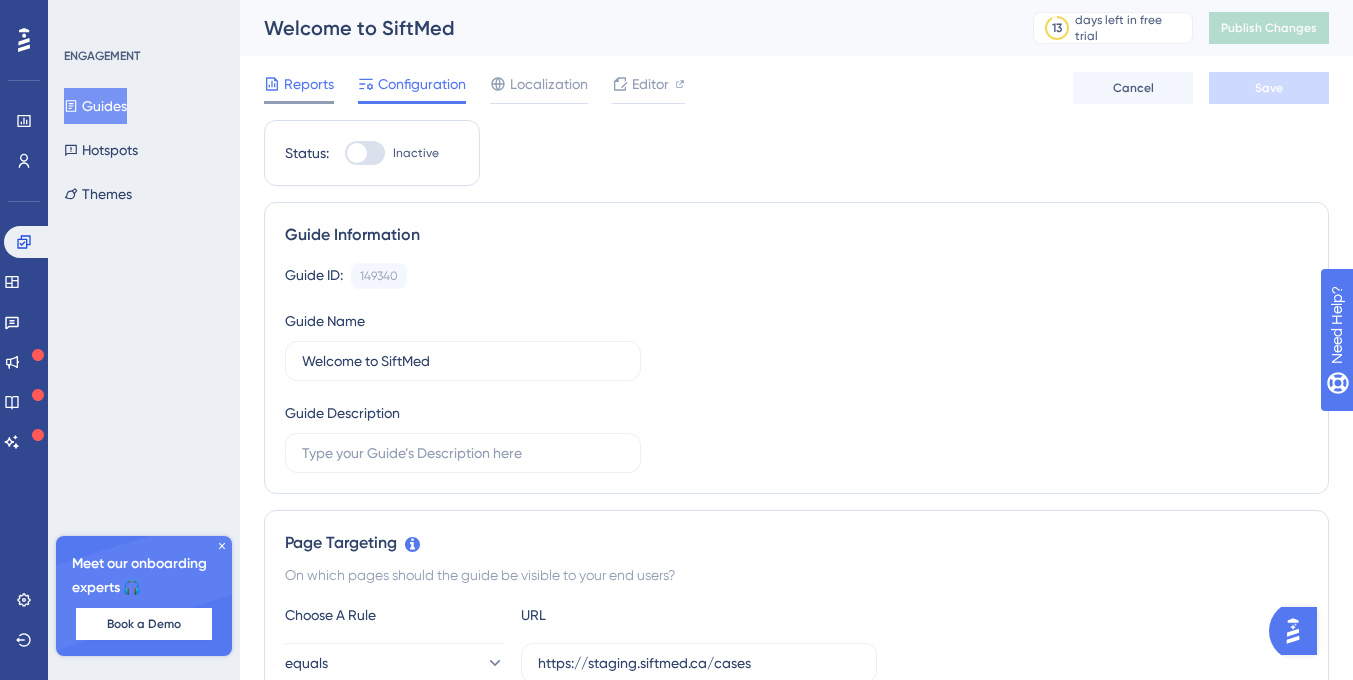 click on "Reports" at bounding box center (309, 84) 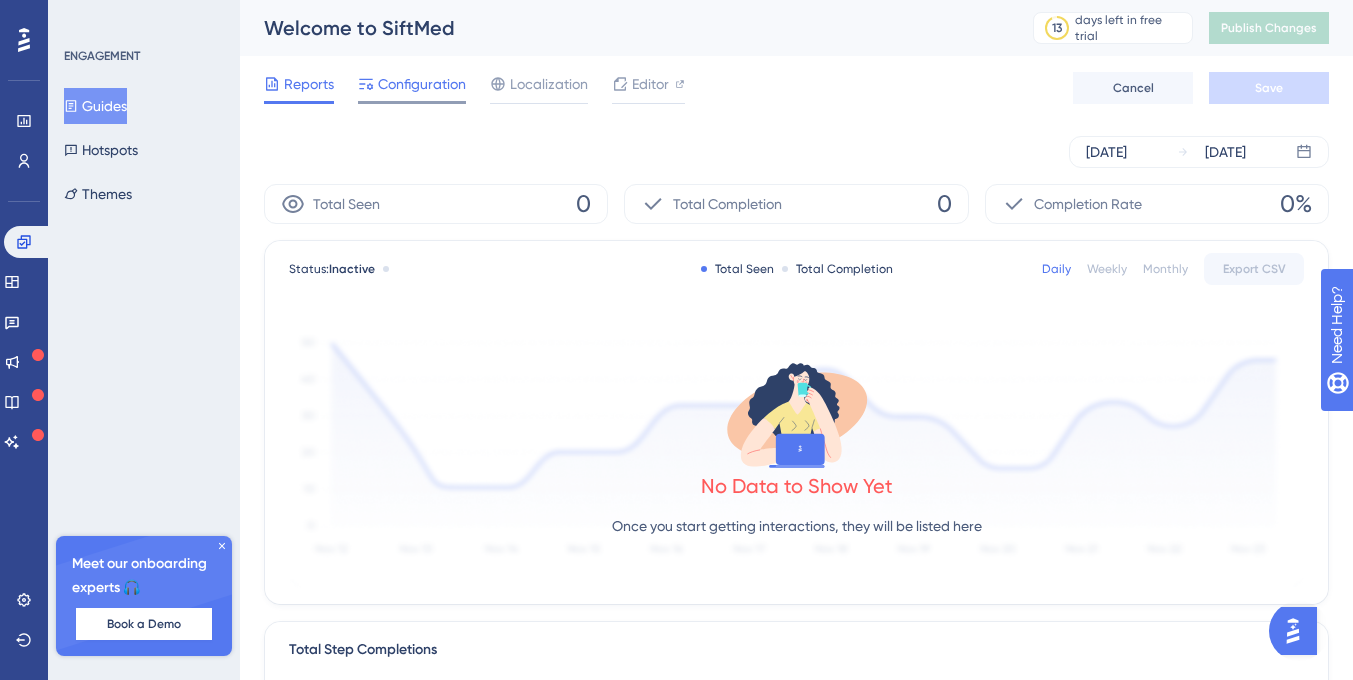 click on "Configuration" at bounding box center [422, 84] 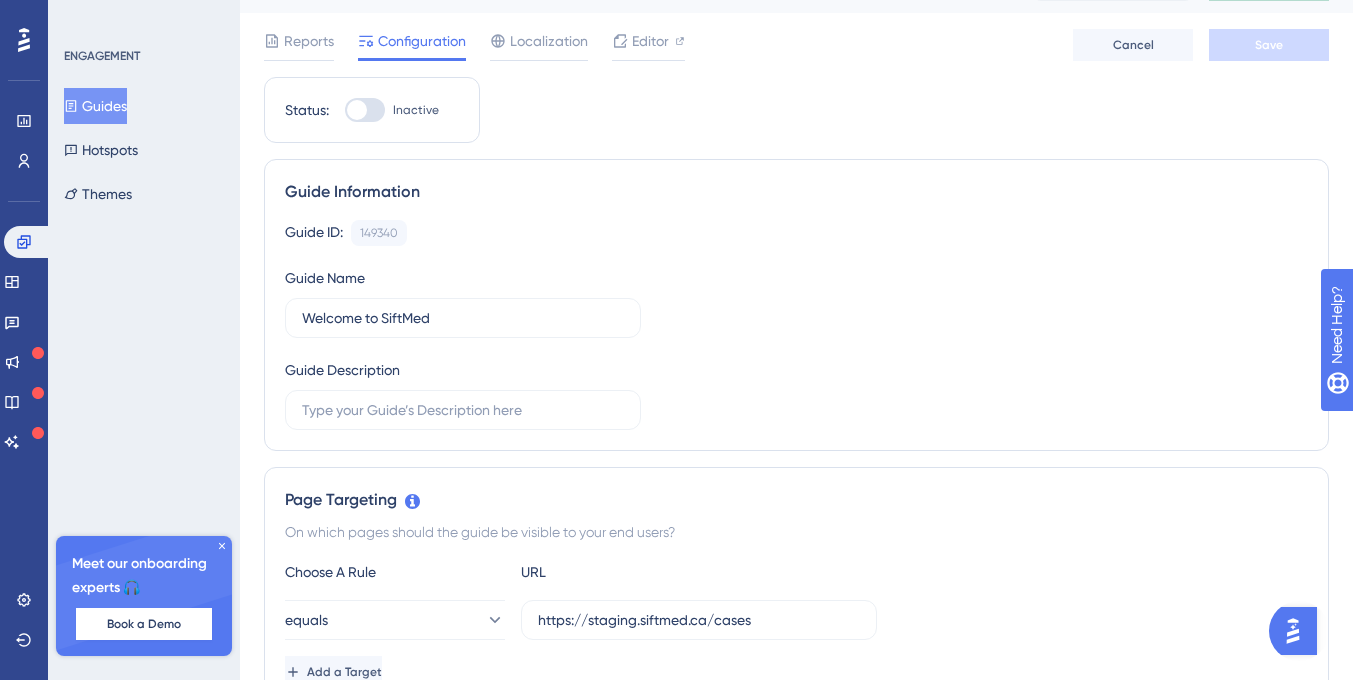scroll, scrollTop: 0, scrollLeft: 0, axis: both 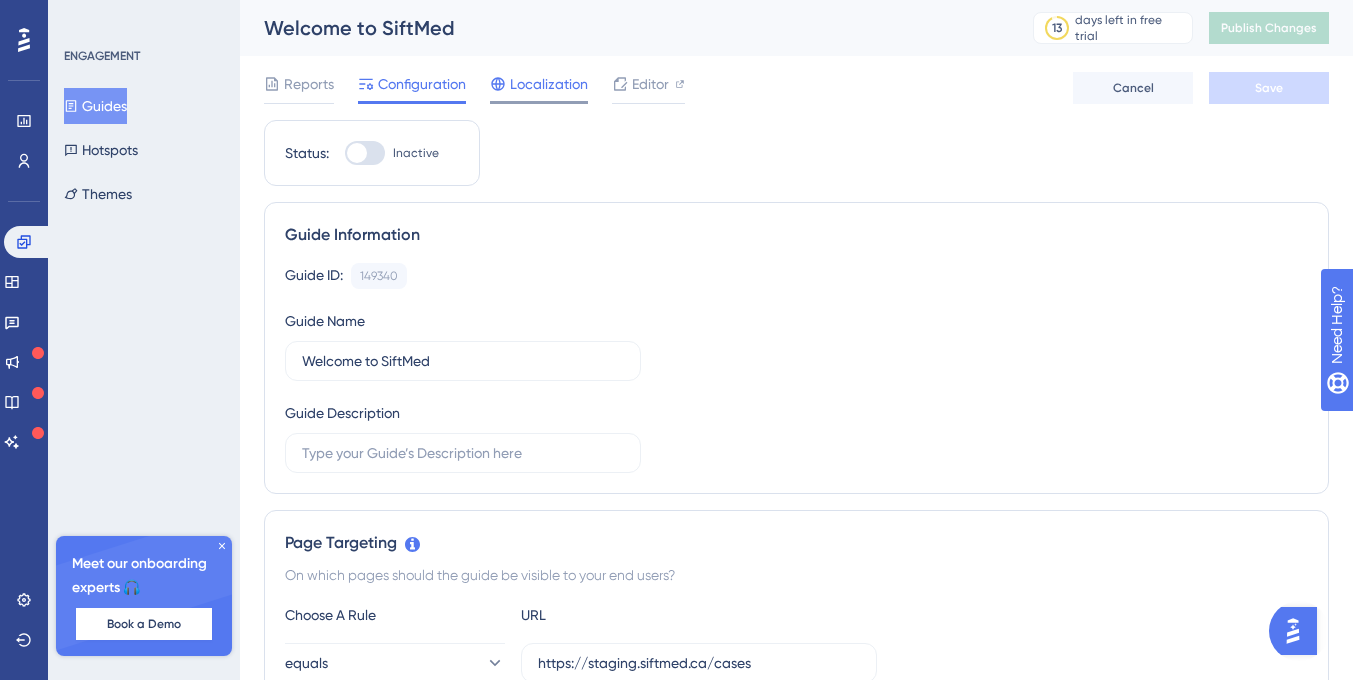 click on "Localization" at bounding box center [549, 84] 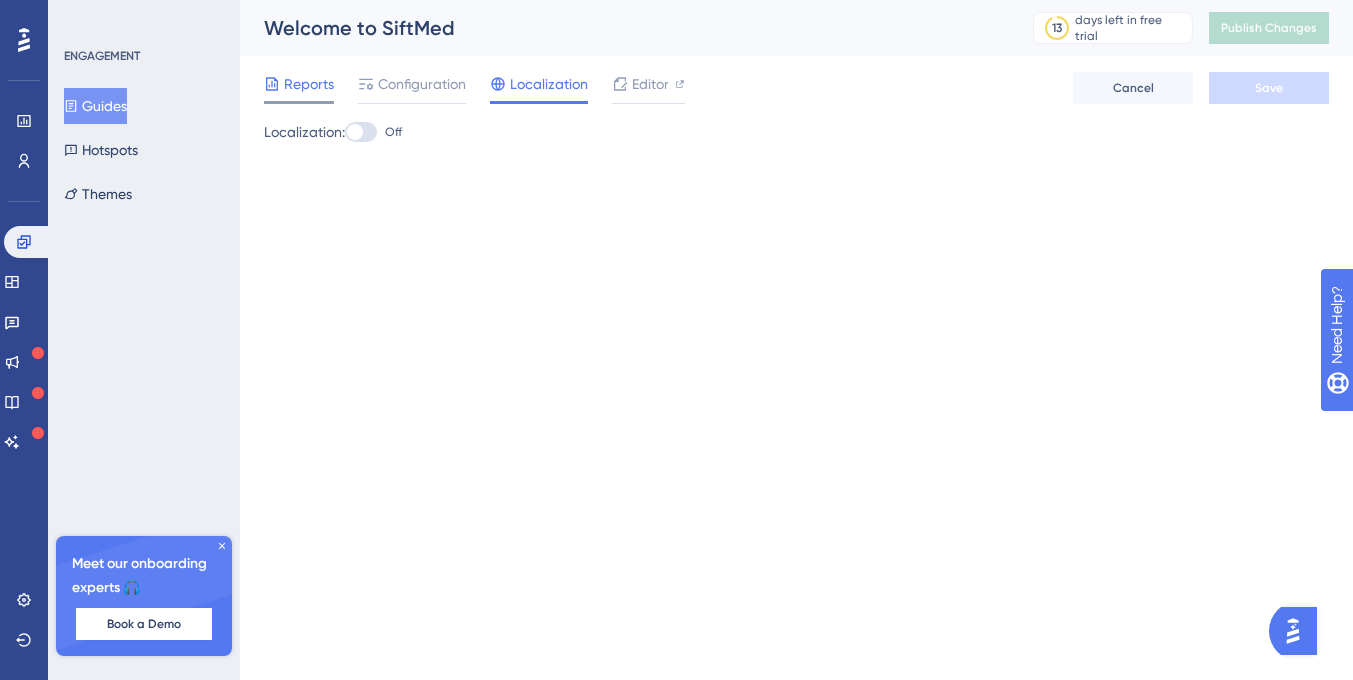click 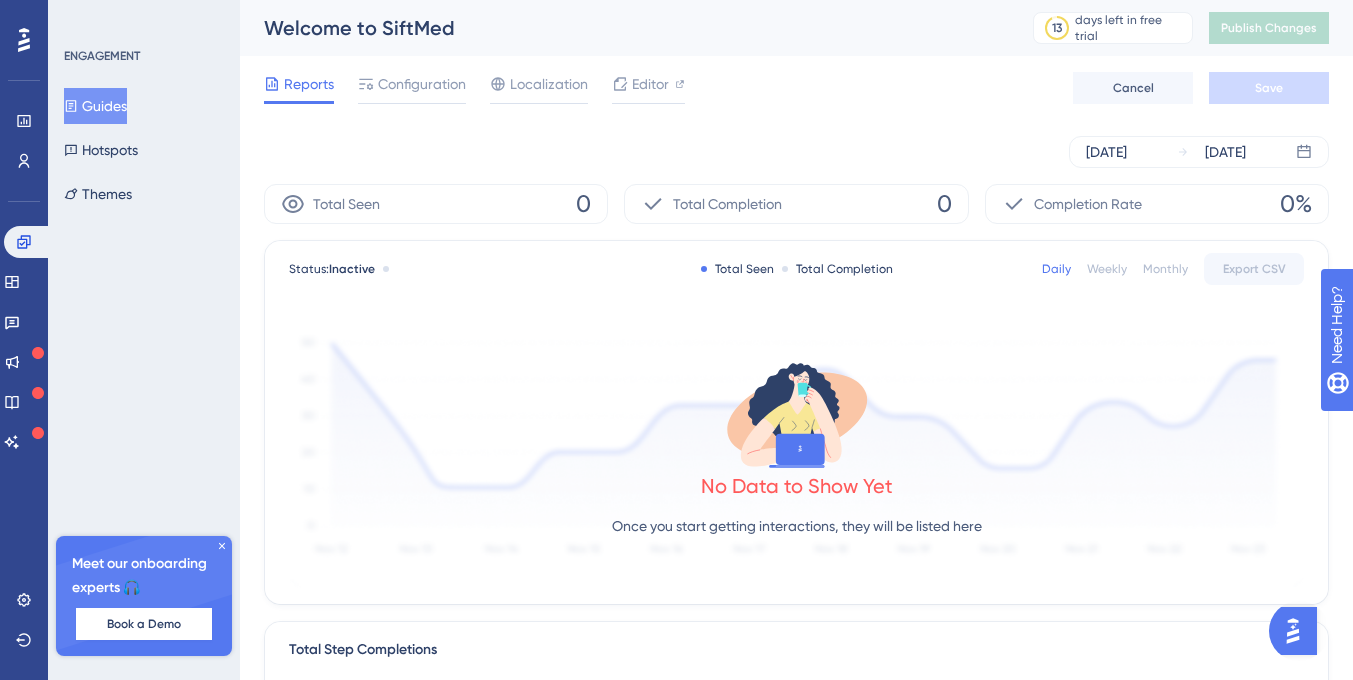 click on "Reports Configuration Localization Editor" at bounding box center (474, 88) 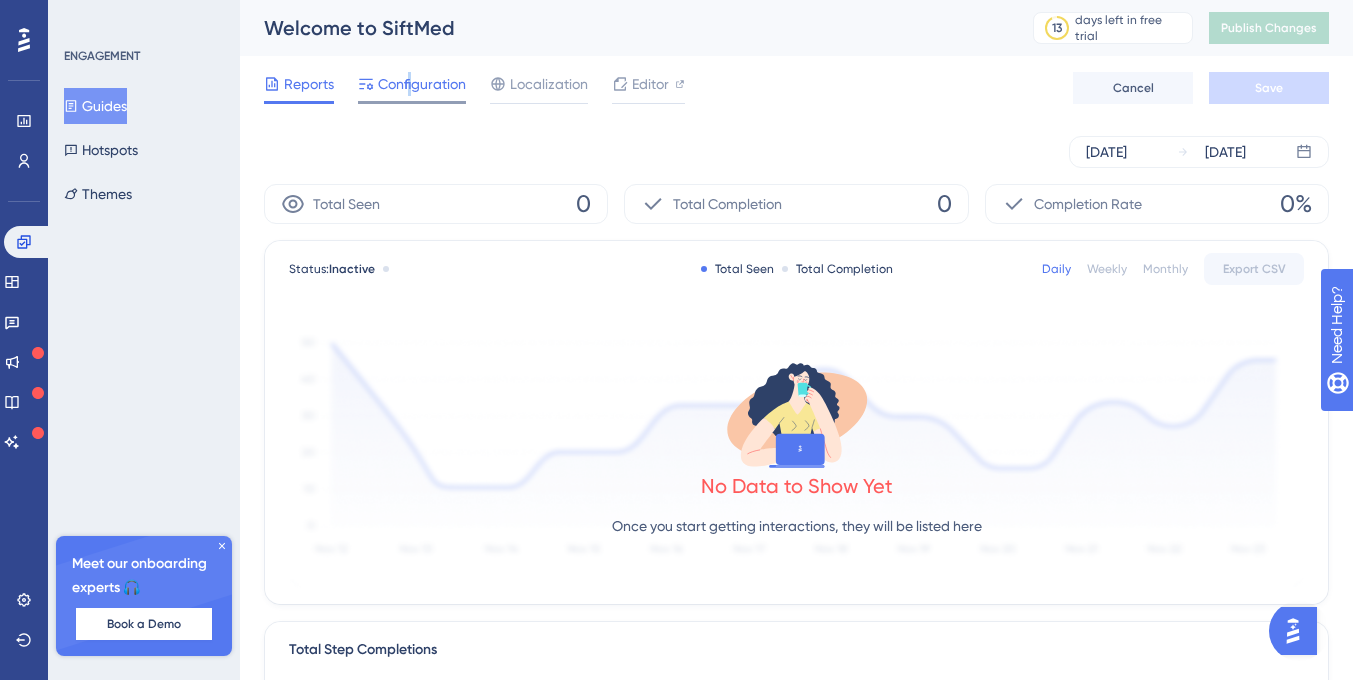 click on "Configuration" at bounding box center [422, 84] 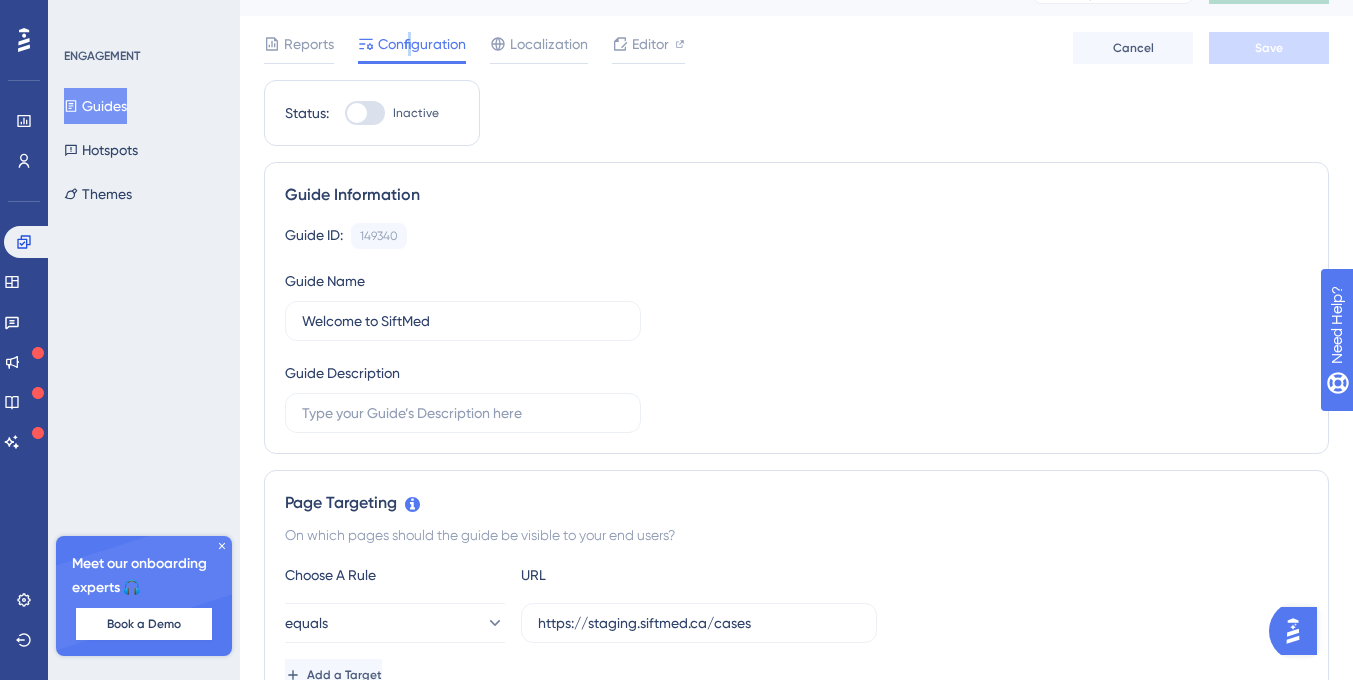 scroll, scrollTop: 64, scrollLeft: 0, axis: vertical 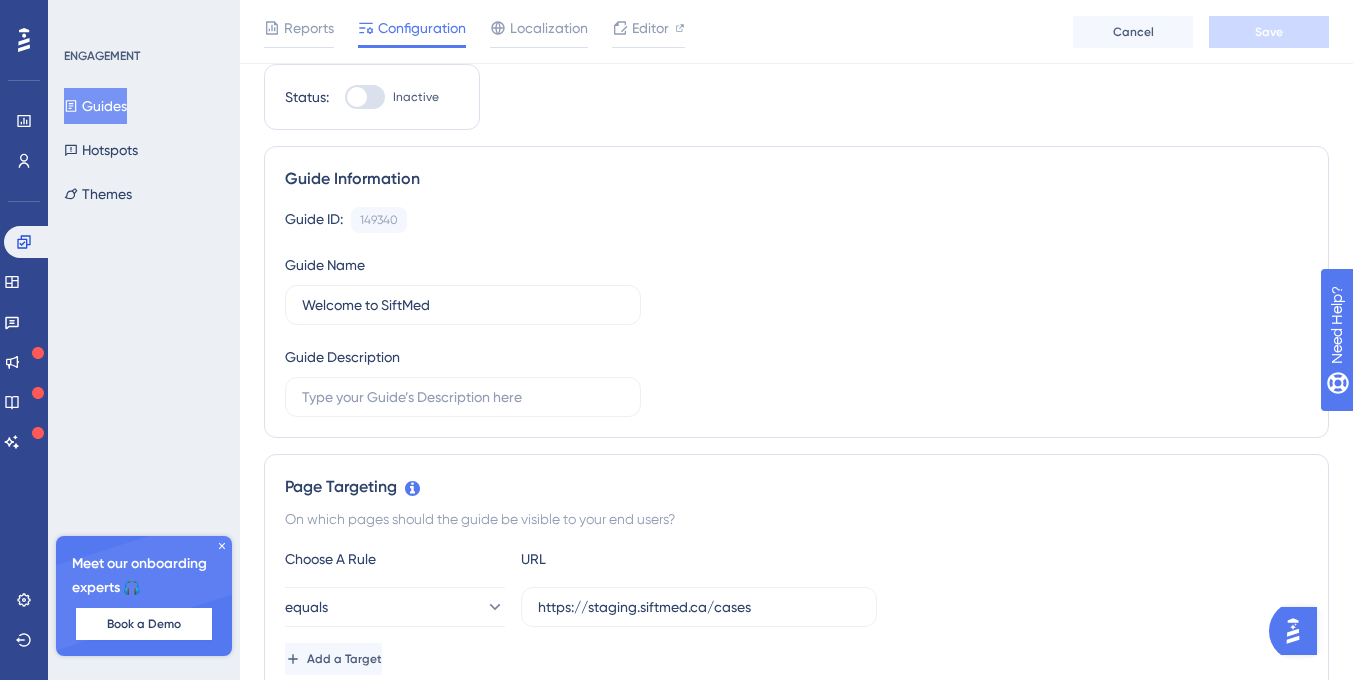 click at bounding box center (365, 97) 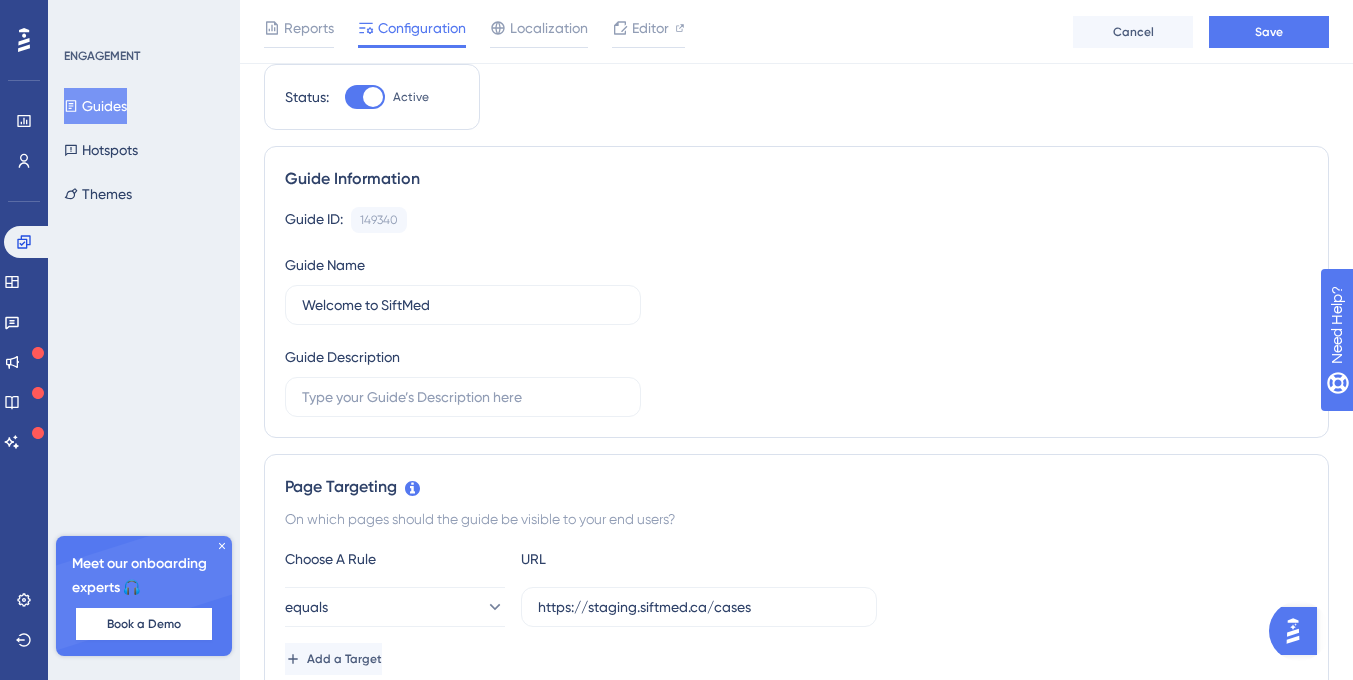 scroll, scrollTop: 0, scrollLeft: 0, axis: both 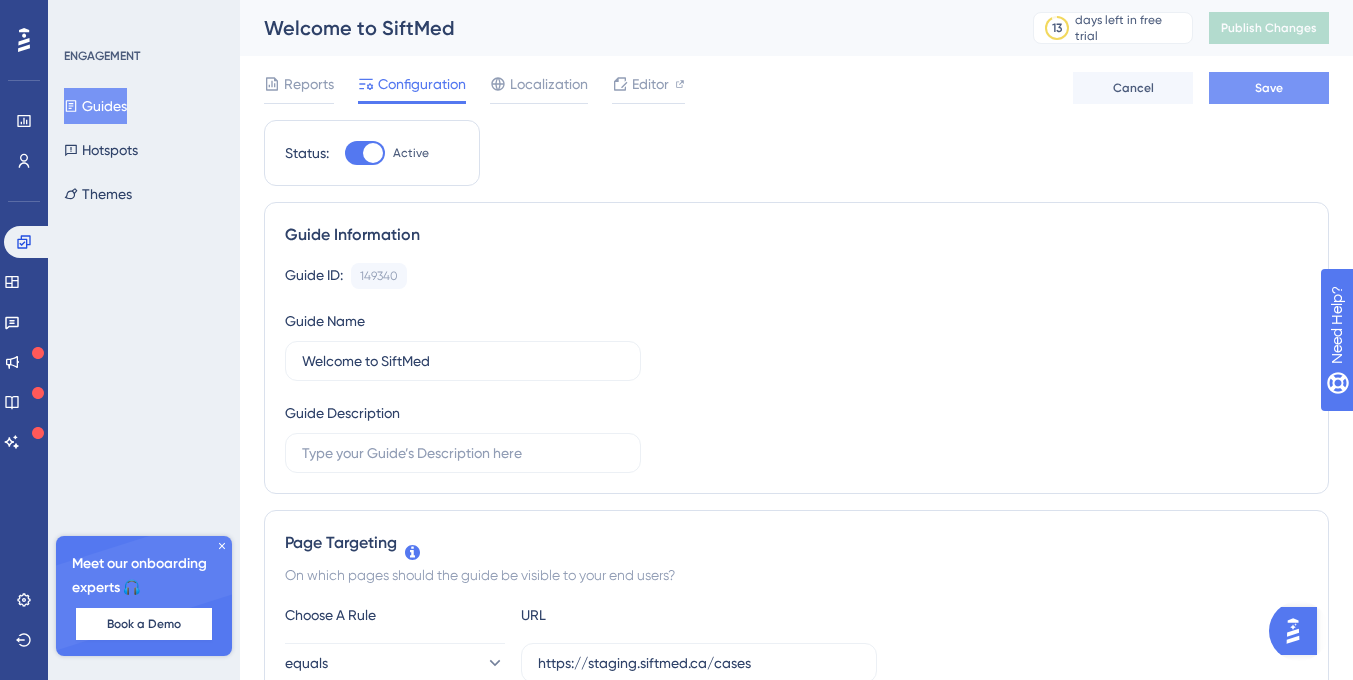 click on "Save" at bounding box center [1269, 88] 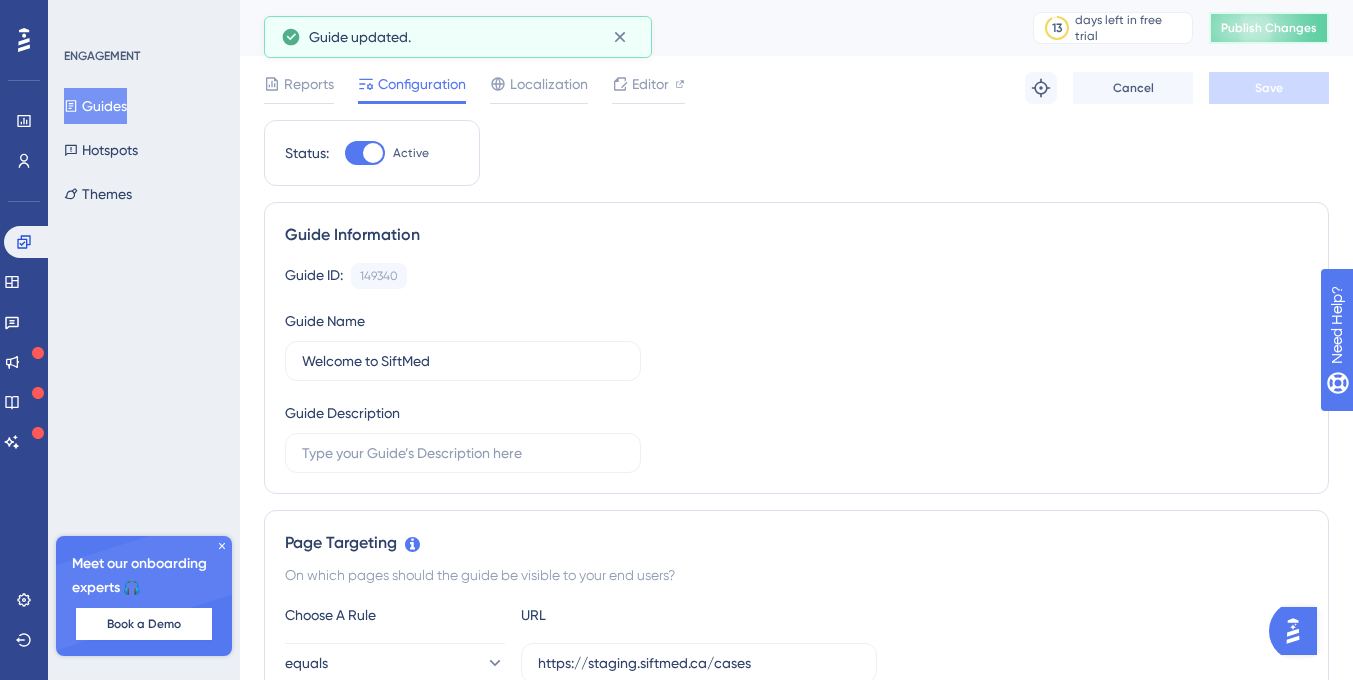 click on "Publish Changes" at bounding box center (1269, 28) 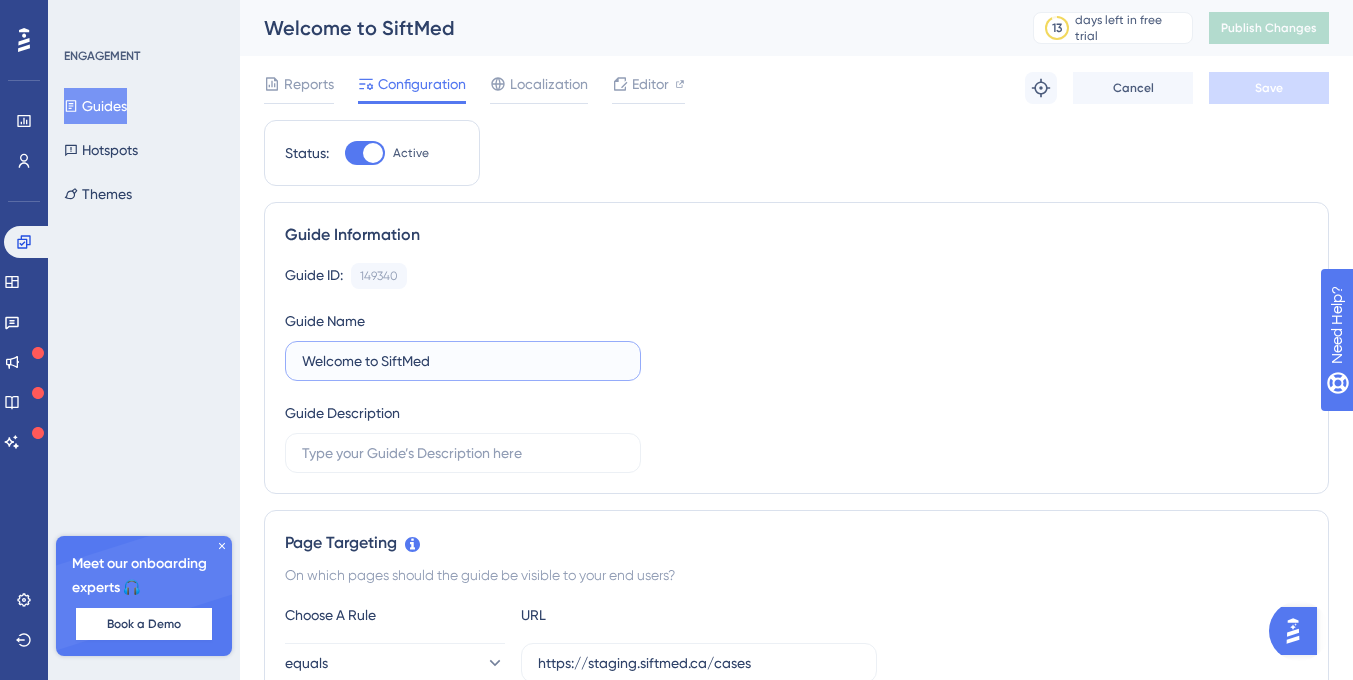 drag, startPoint x: 474, startPoint y: 363, endPoint x: 281, endPoint y: 364, distance: 193.0026 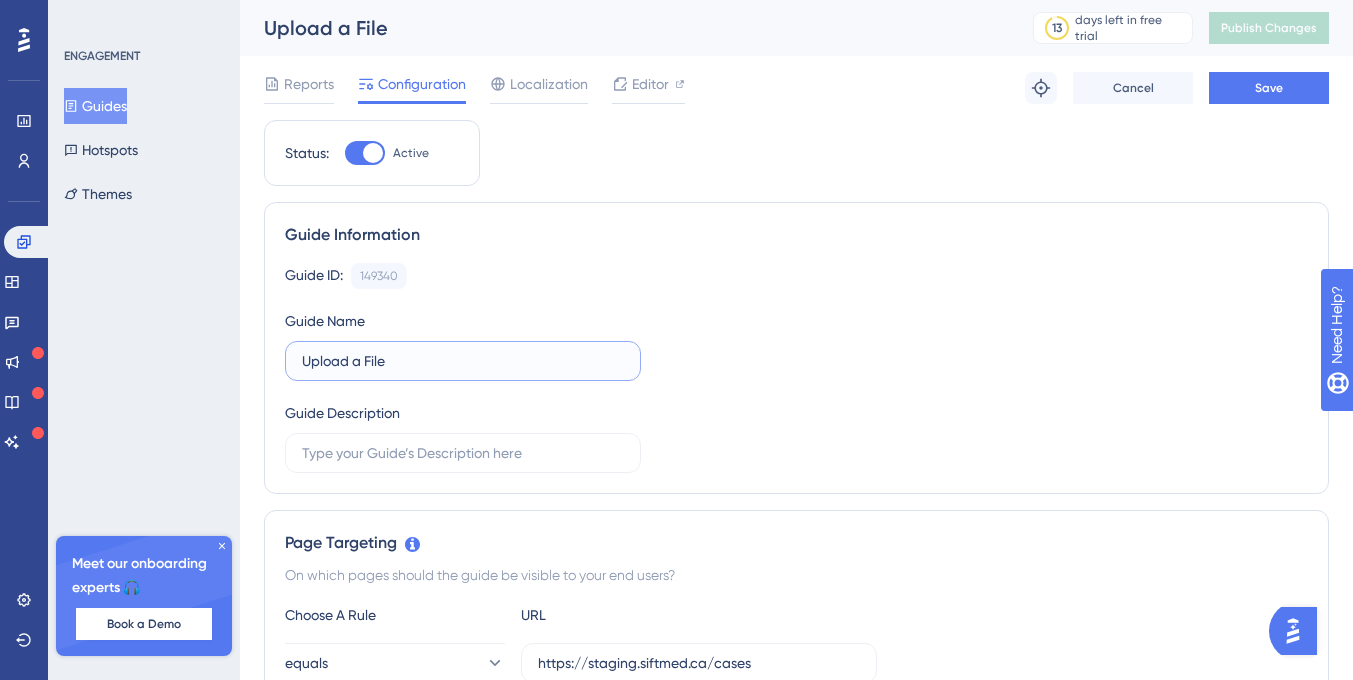 type on "Upload a File" 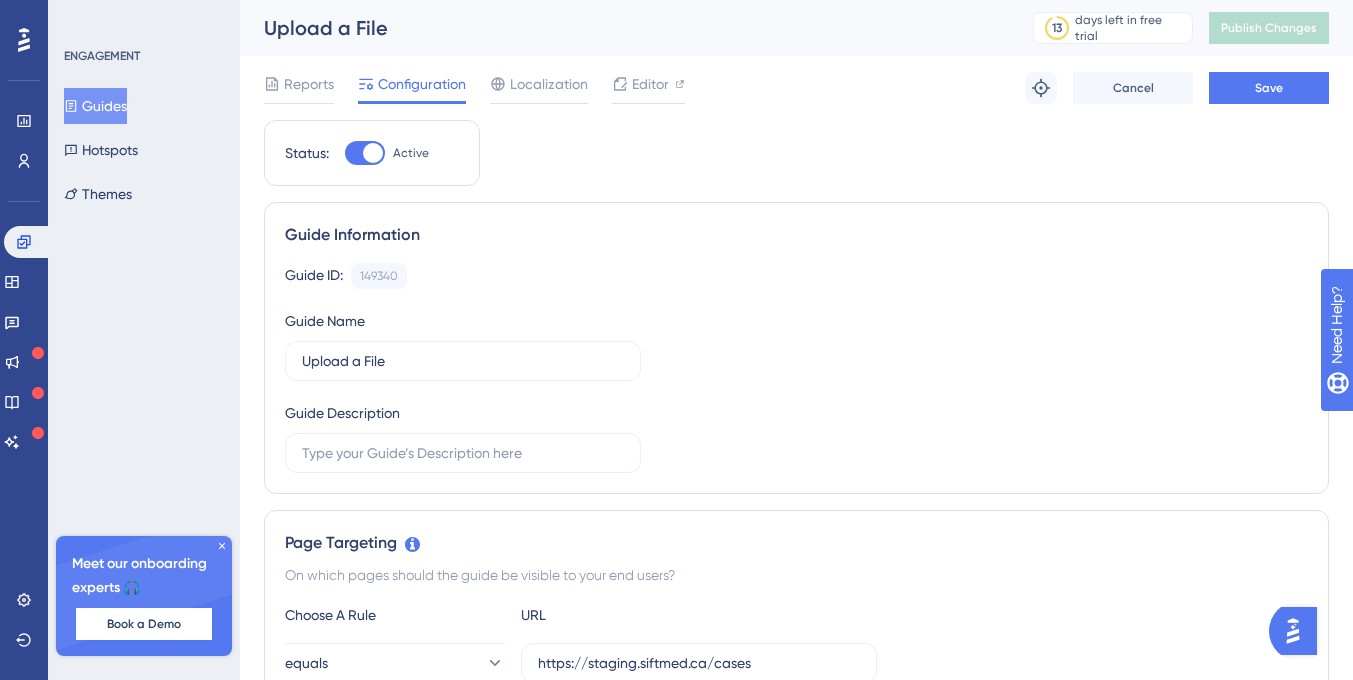 click on "Guide Description" at bounding box center (463, 437) 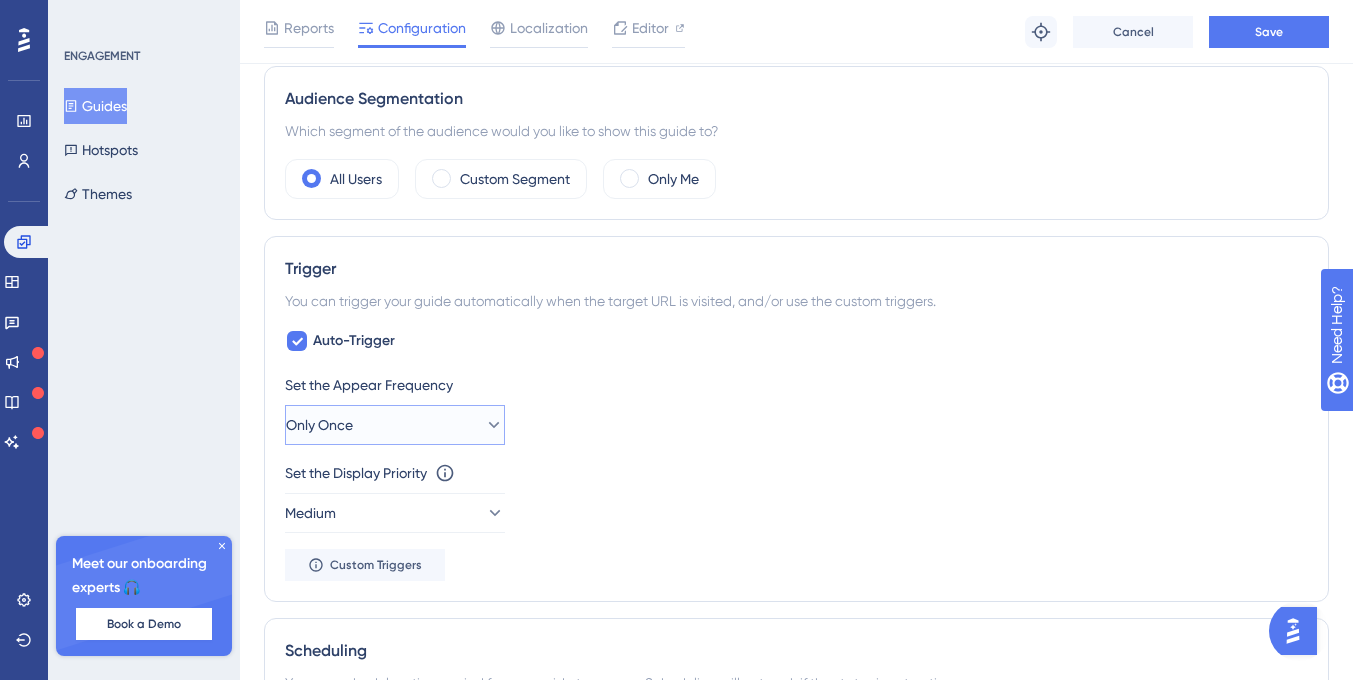 click on "Only Once" at bounding box center (395, 425) 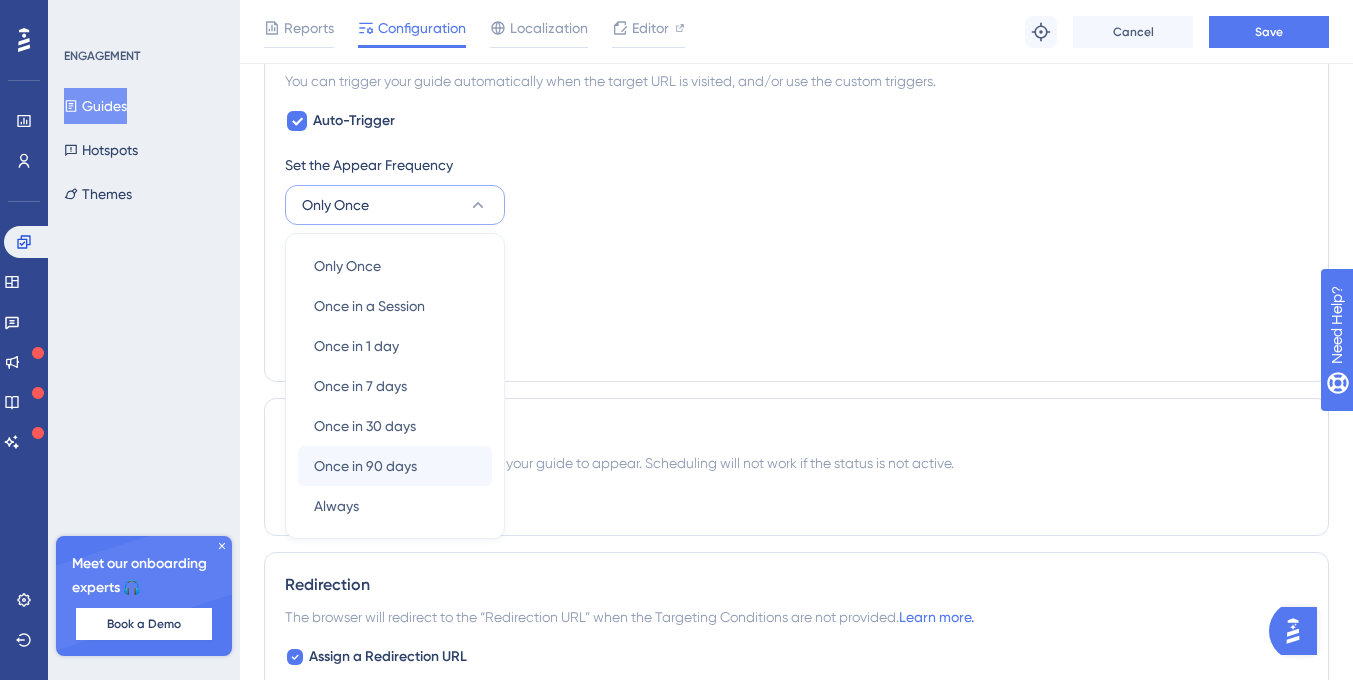 scroll, scrollTop: 950, scrollLeft: 0, axis: vertical 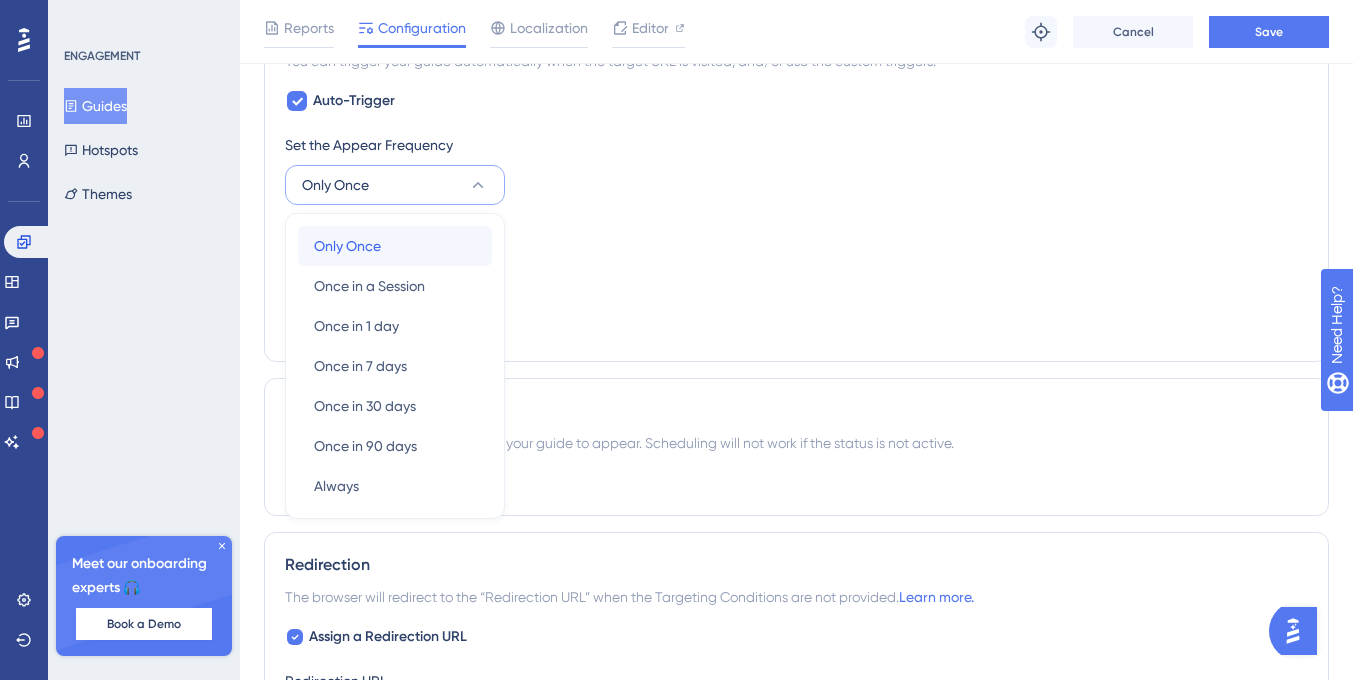 click on "Only Once Only Once" at bounding box center [395, 246] 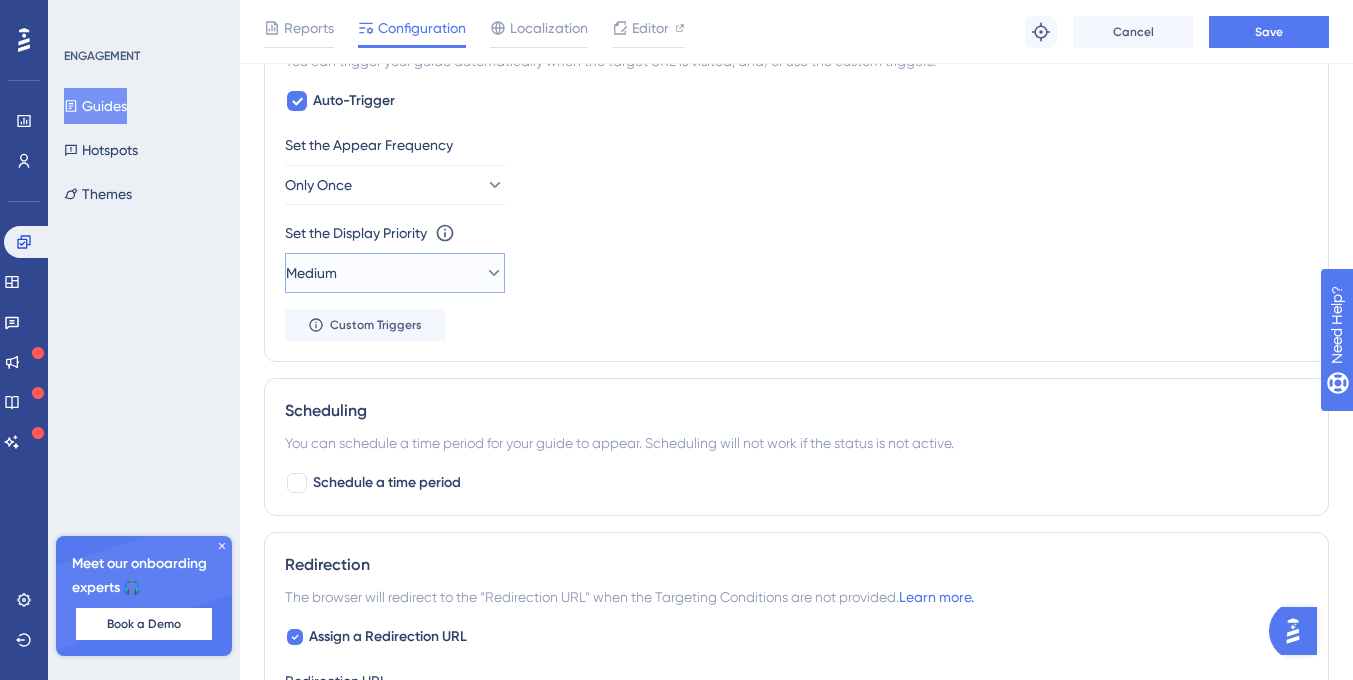 click on "Medium" at bounding box center [395, 273] 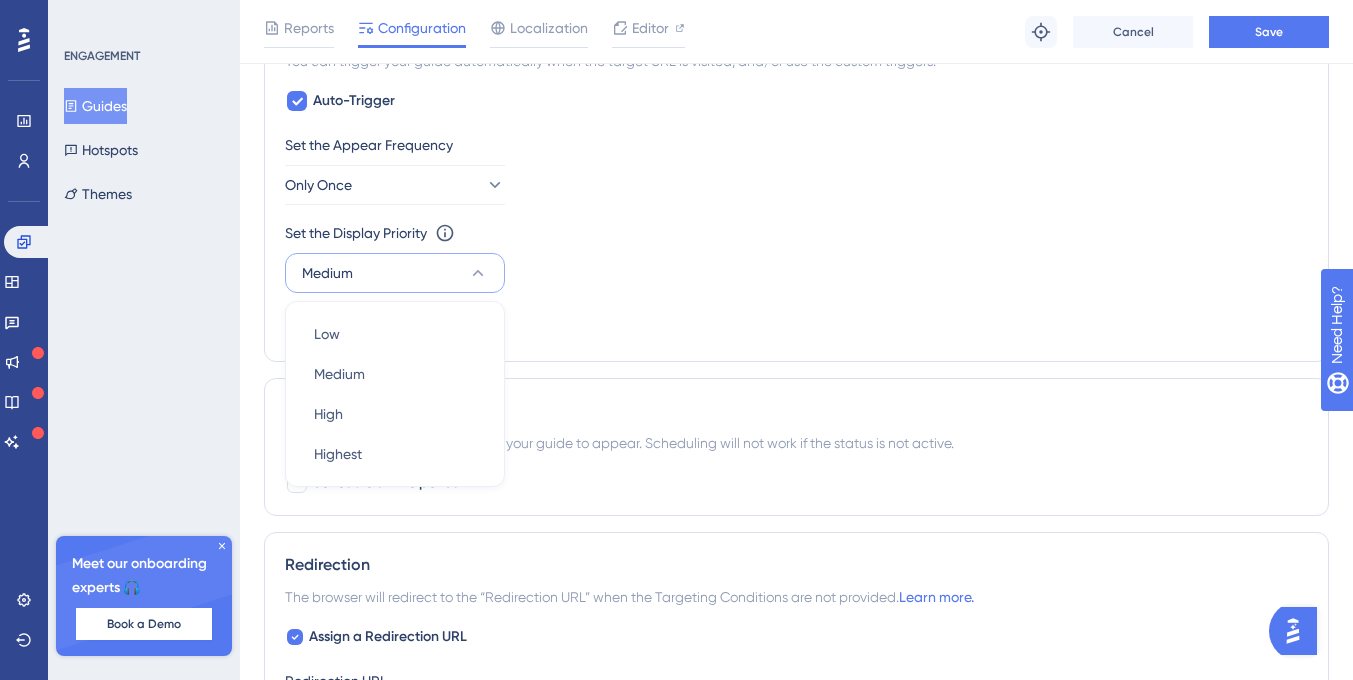 click on "Set the Appear Frequency Only Once Set the Display Priority This option will set the display priority between
auto-triggered materials in cases of conflicts between multiple materials Medium Low Low Medium Medium High High Highest Highest Custom Triggers" at bounding box center [796, 237] 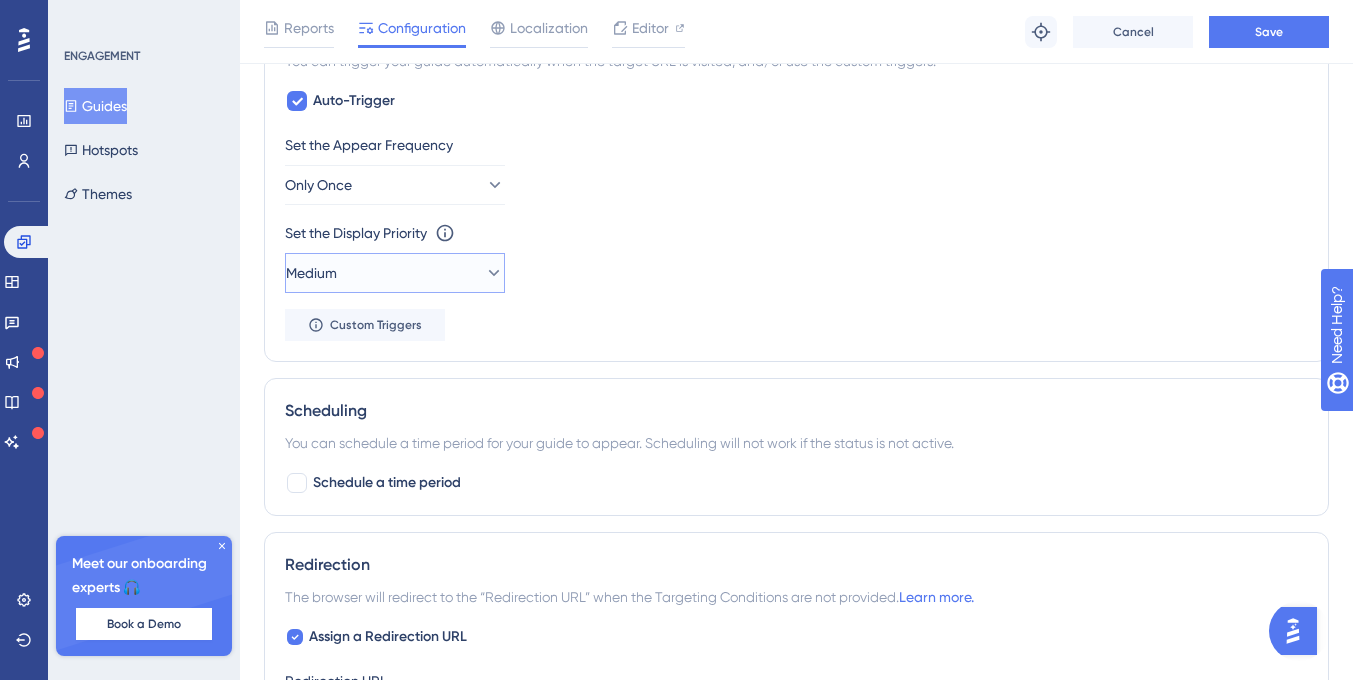 click 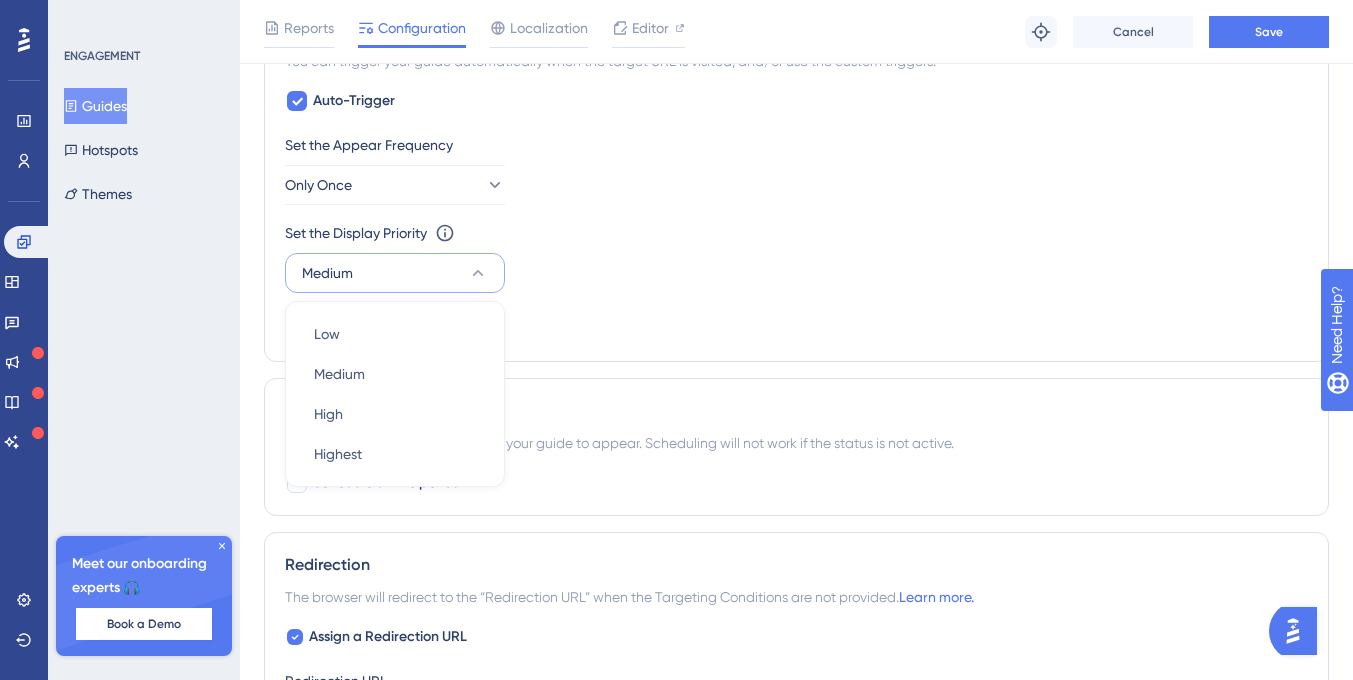 click 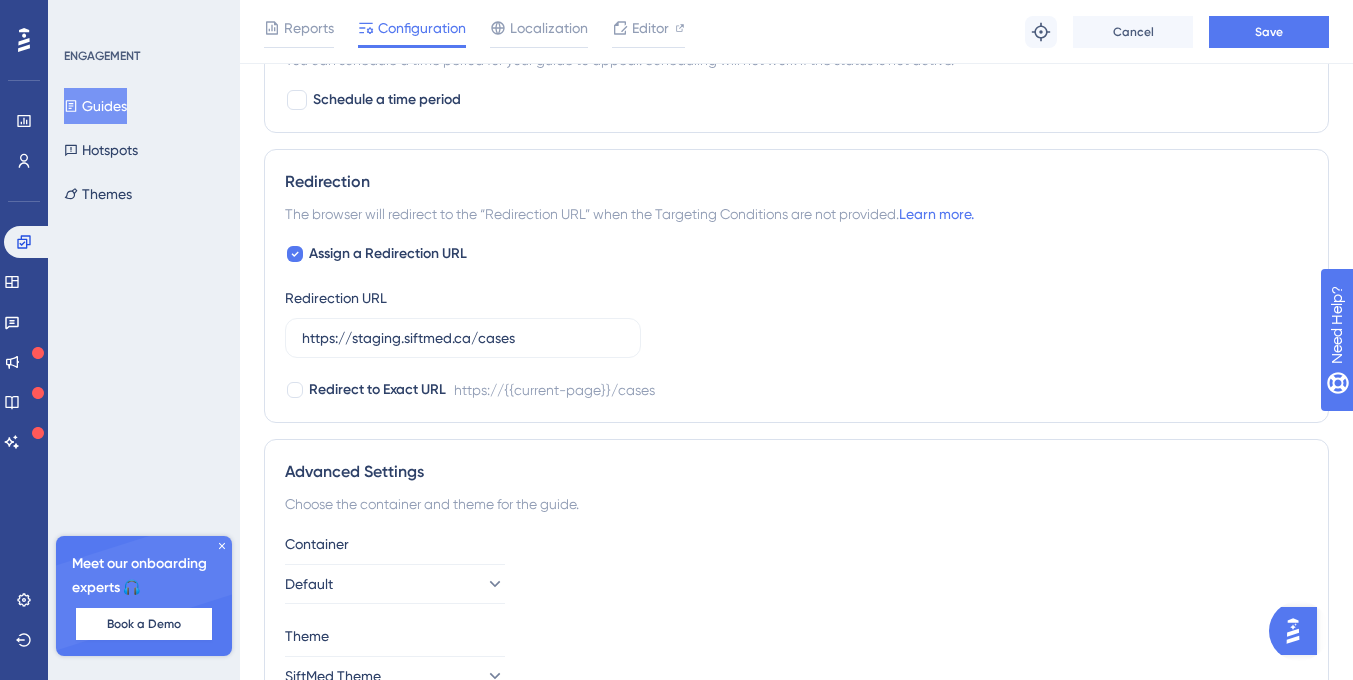 scroll, scrollTop: 1450, scrollLeft: 0, axis: vertical 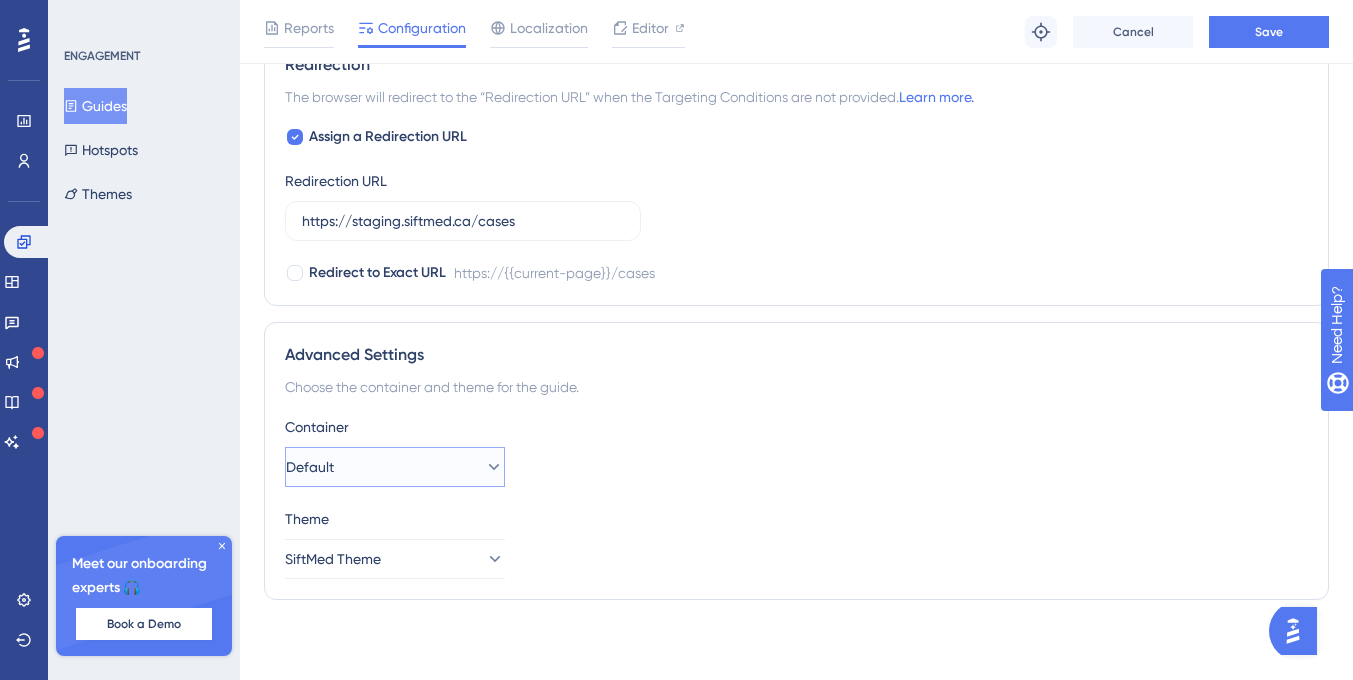 click on "Default" at bounding box center (395, 467) 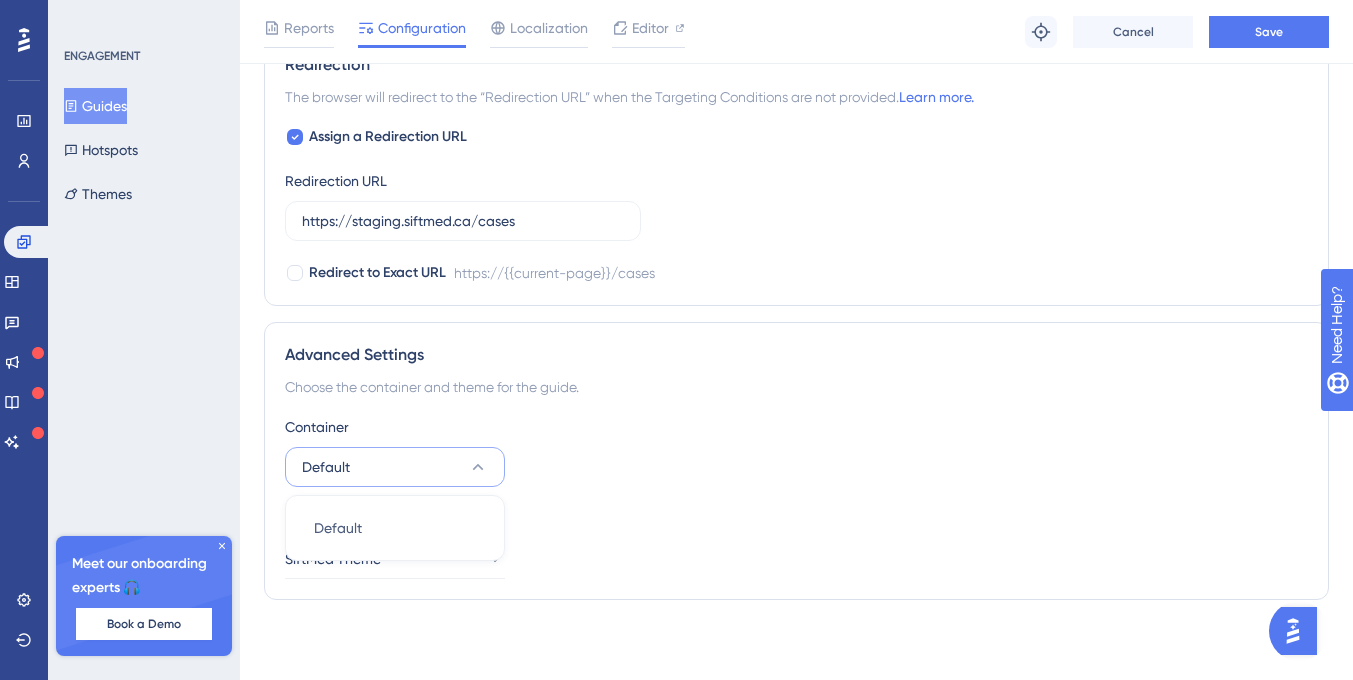 click on "Default" at bounding box center [395, 467] 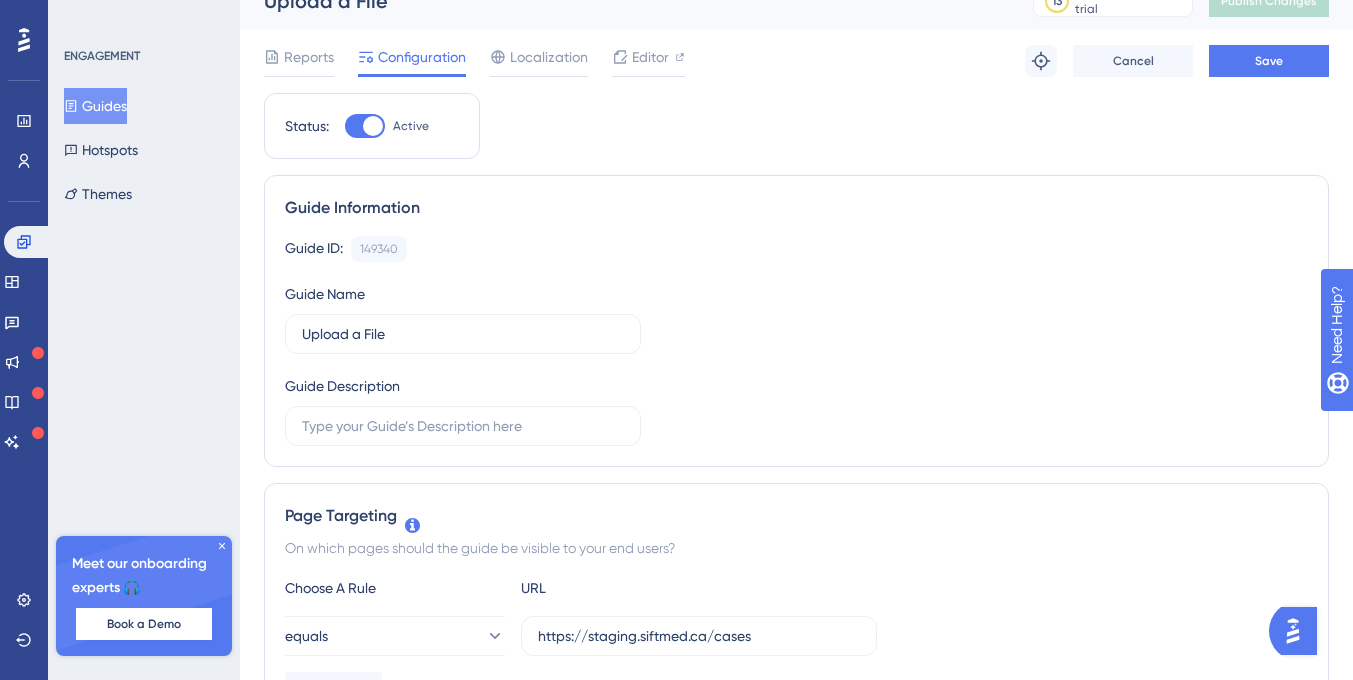 scroll, scrollTop: 0, scrollLeft: 0, axis: both 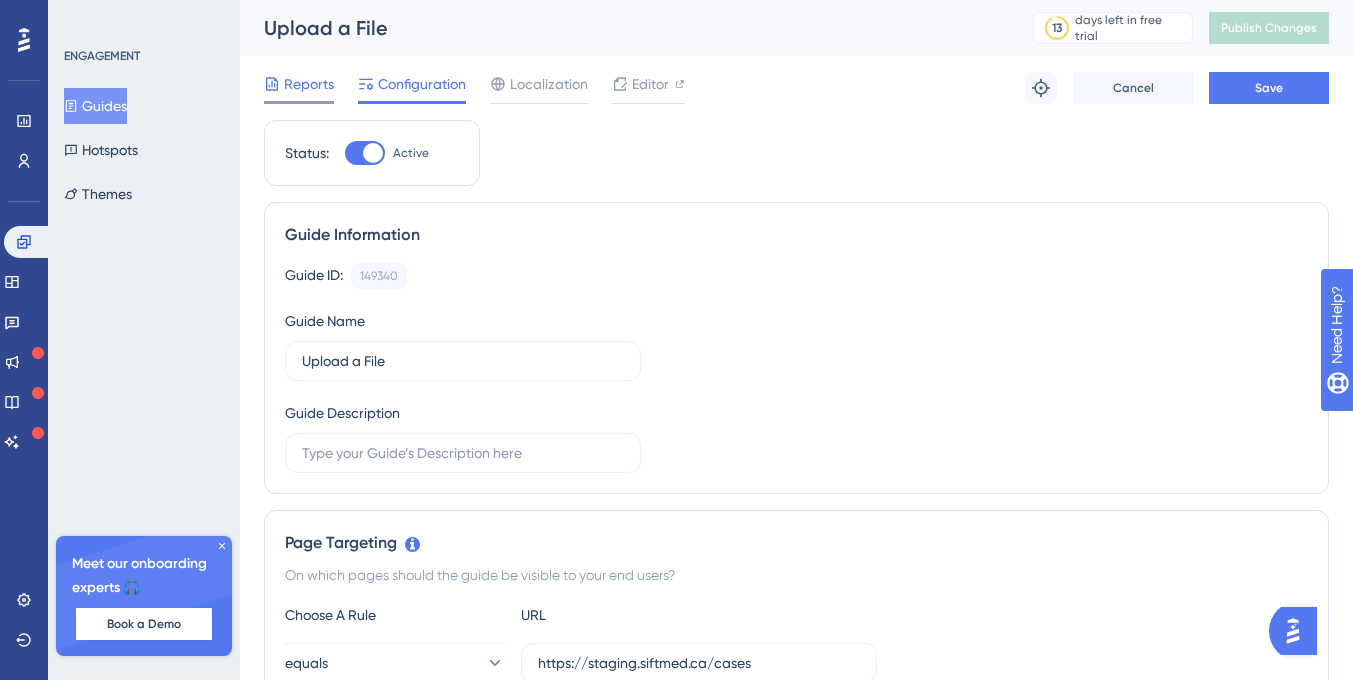 click on "Reports" at bounding box center [309, 84] 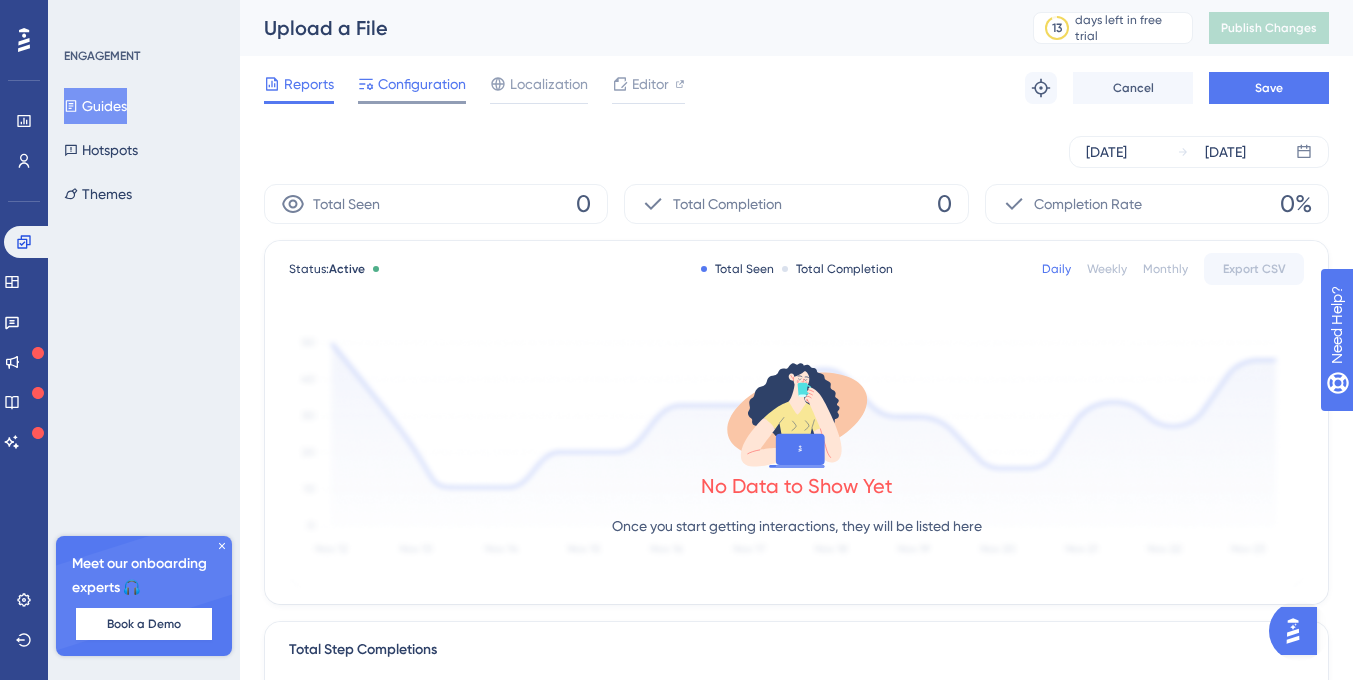 click on "Configuration" at bounding box center [422, 84] 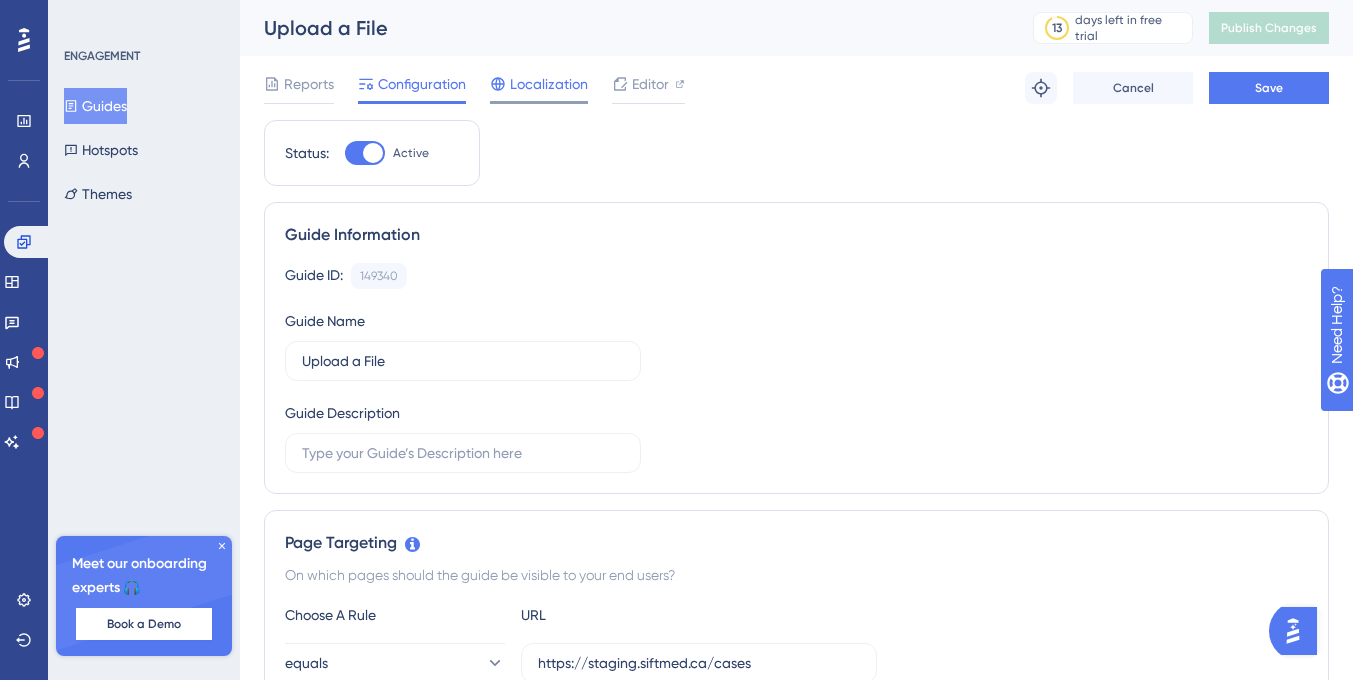 click 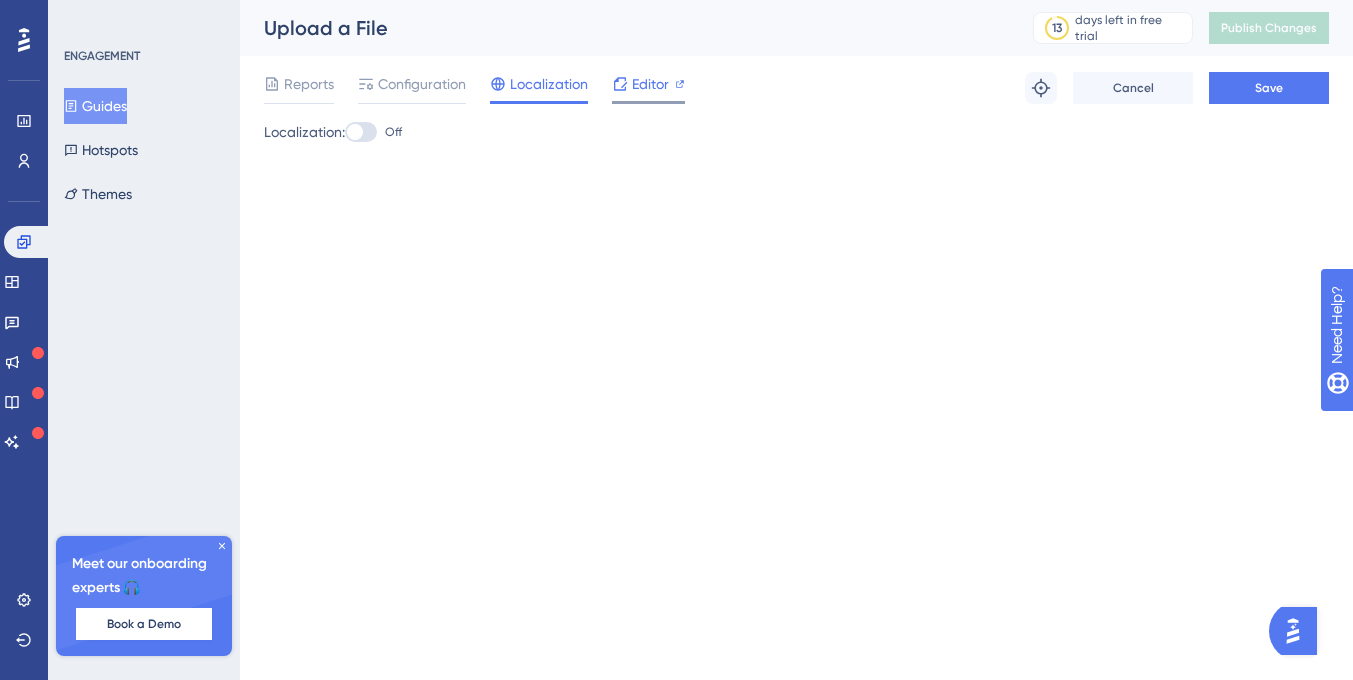 click 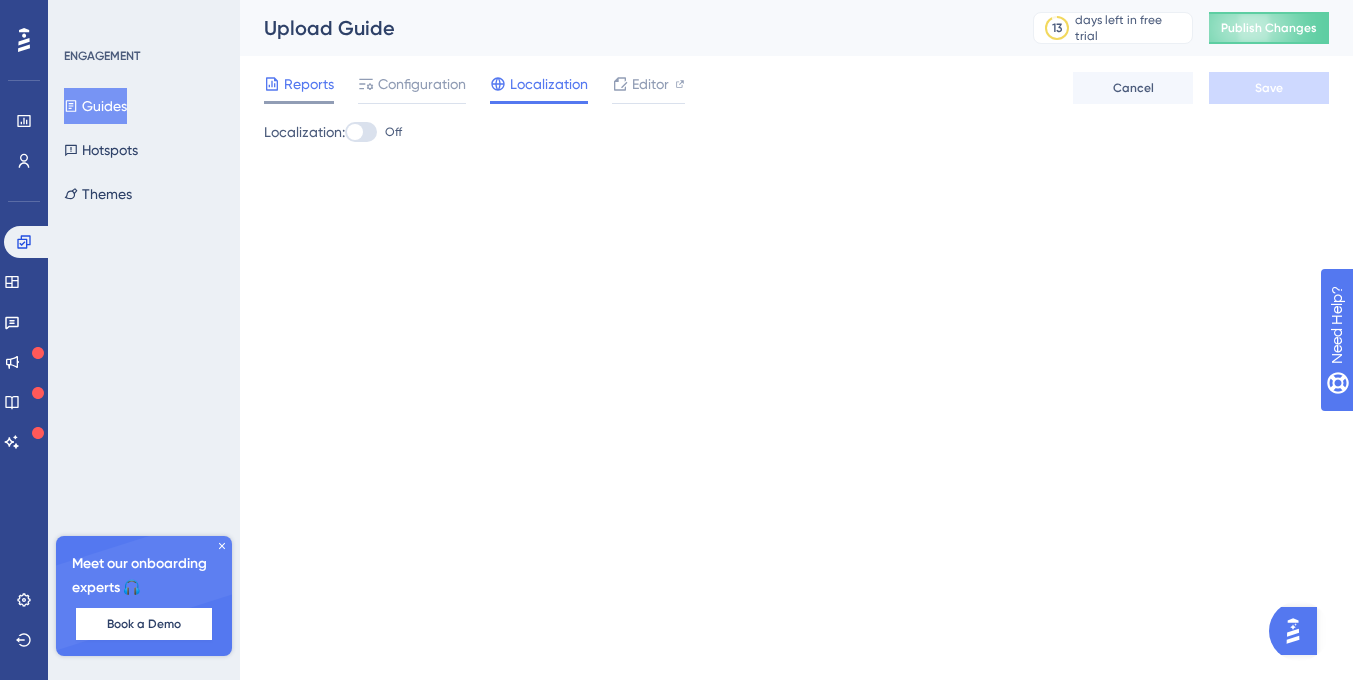 click on "Reports" at bounding box center [309, 84] 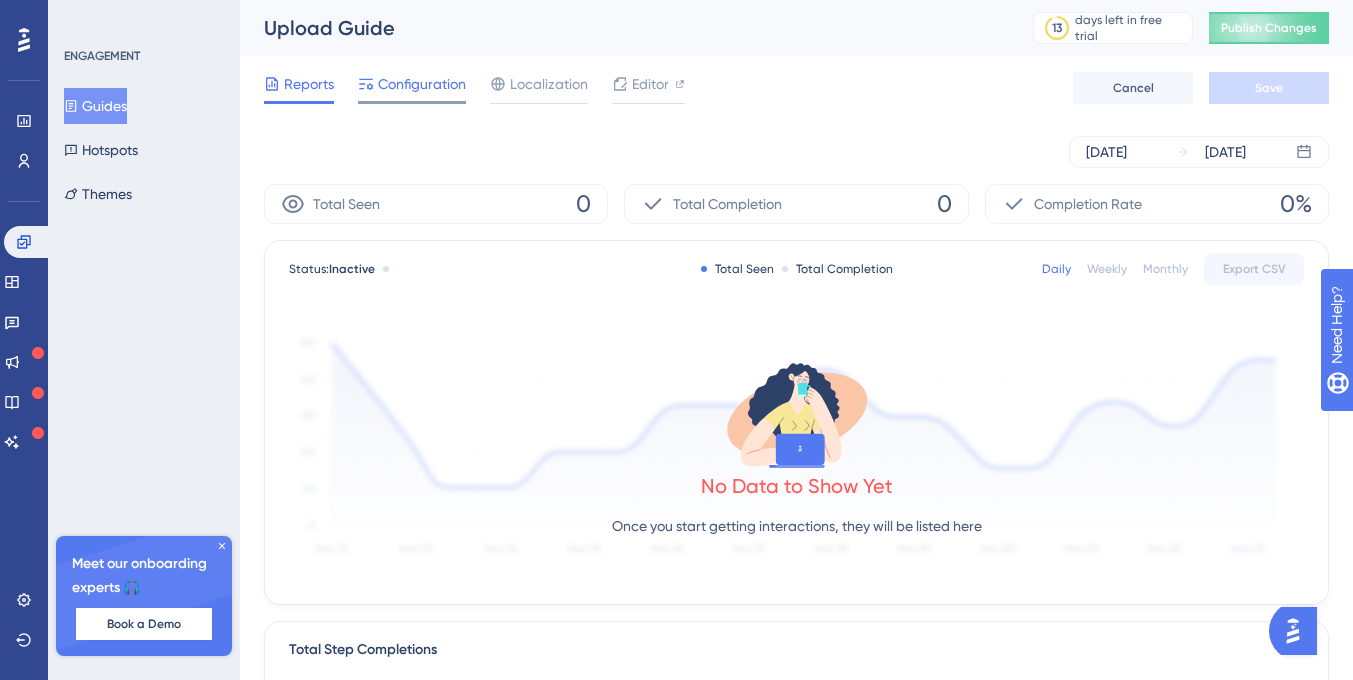 click 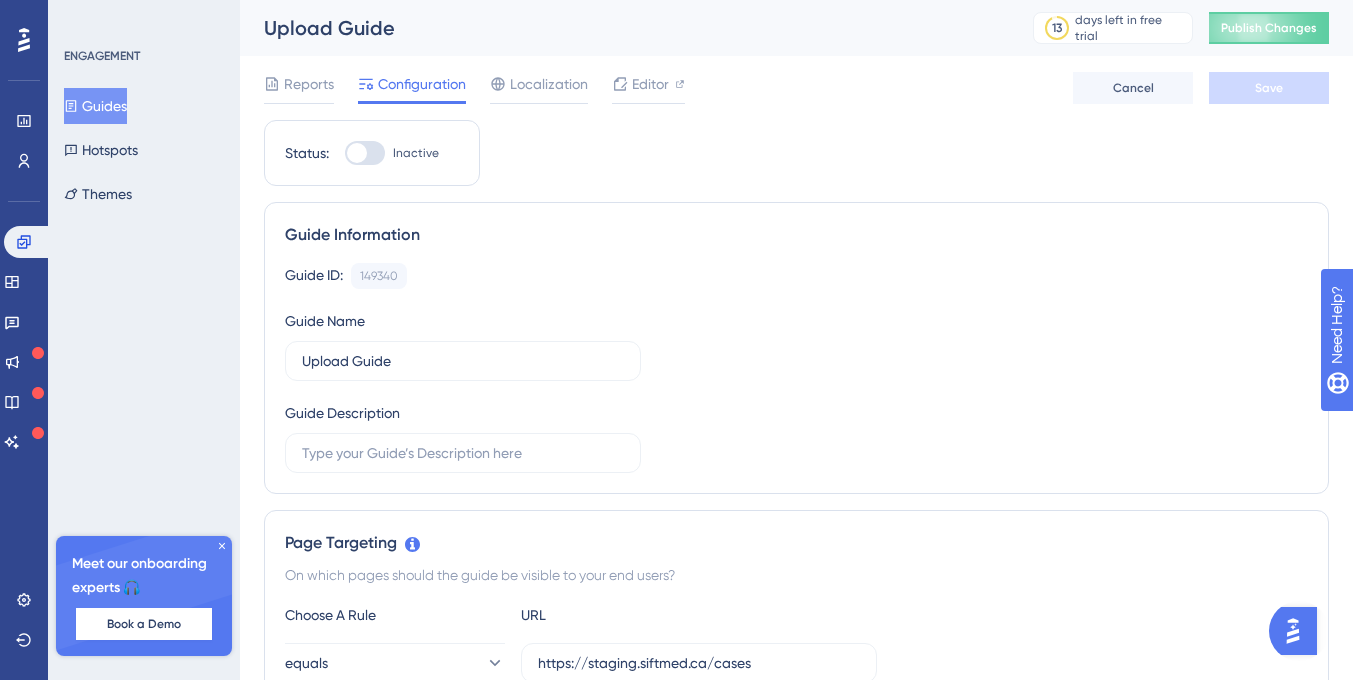 click at bounding box center (357, 153) 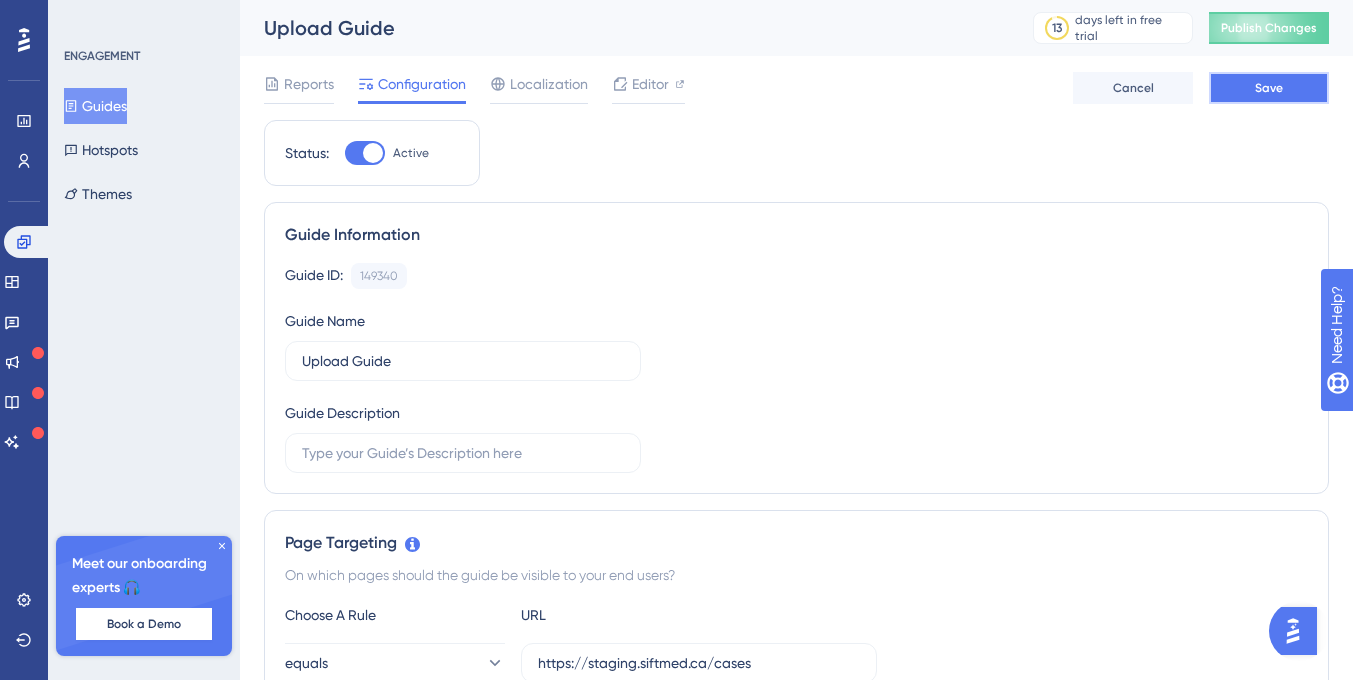 click on "Save" at bounding box center (1269, 88) 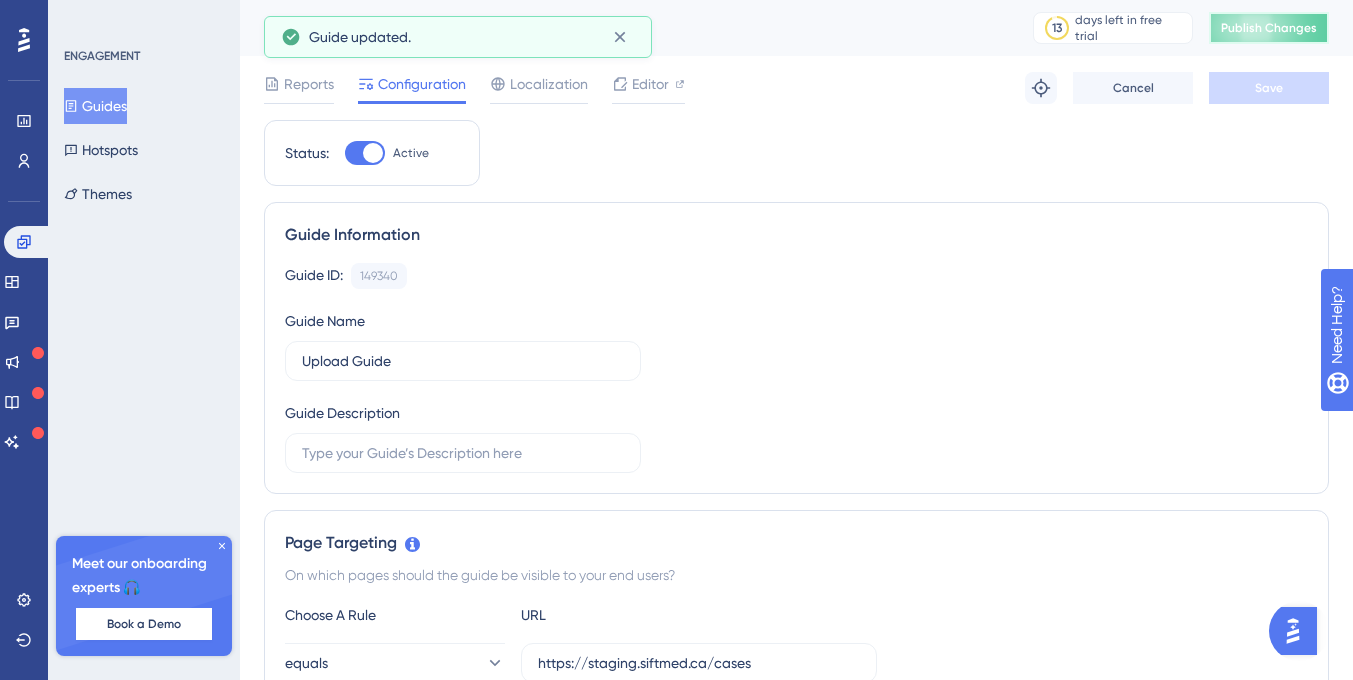 click on "Publish Changes" at bounding box center [1269, 28] 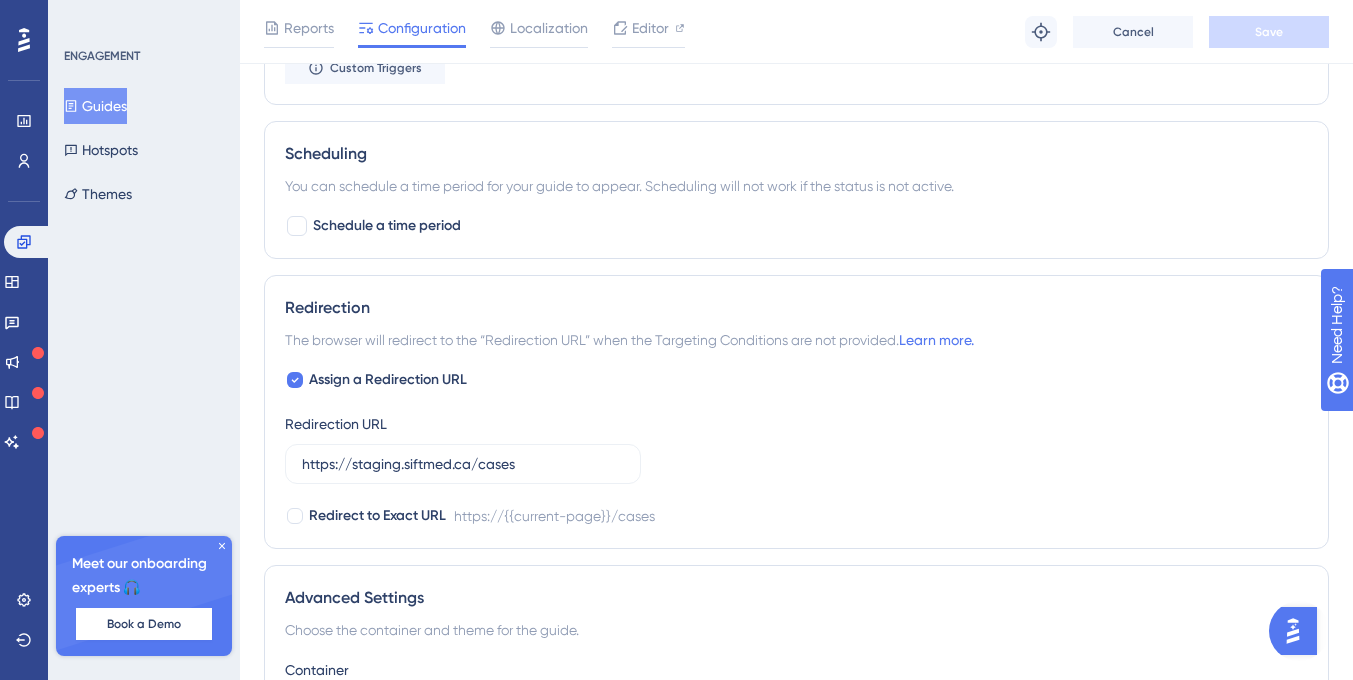 scroll, scrollTop: 0, scrollLeft: 0, axis: both 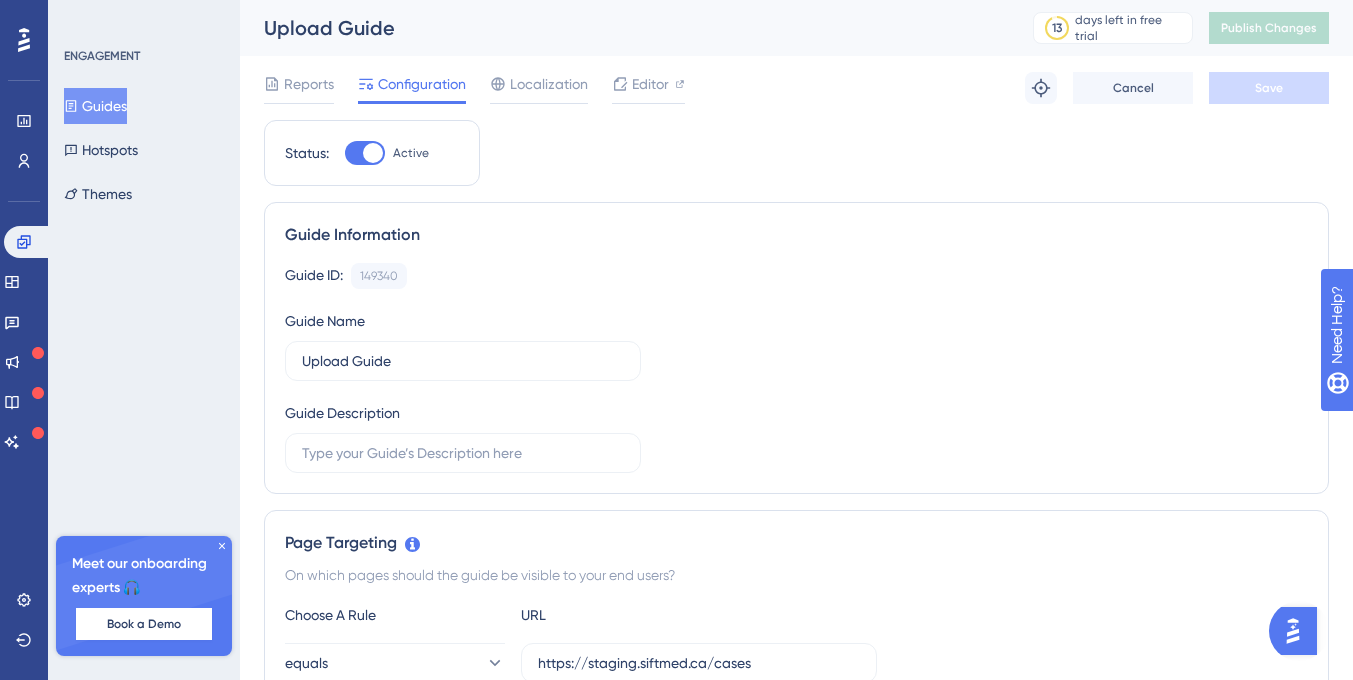 click 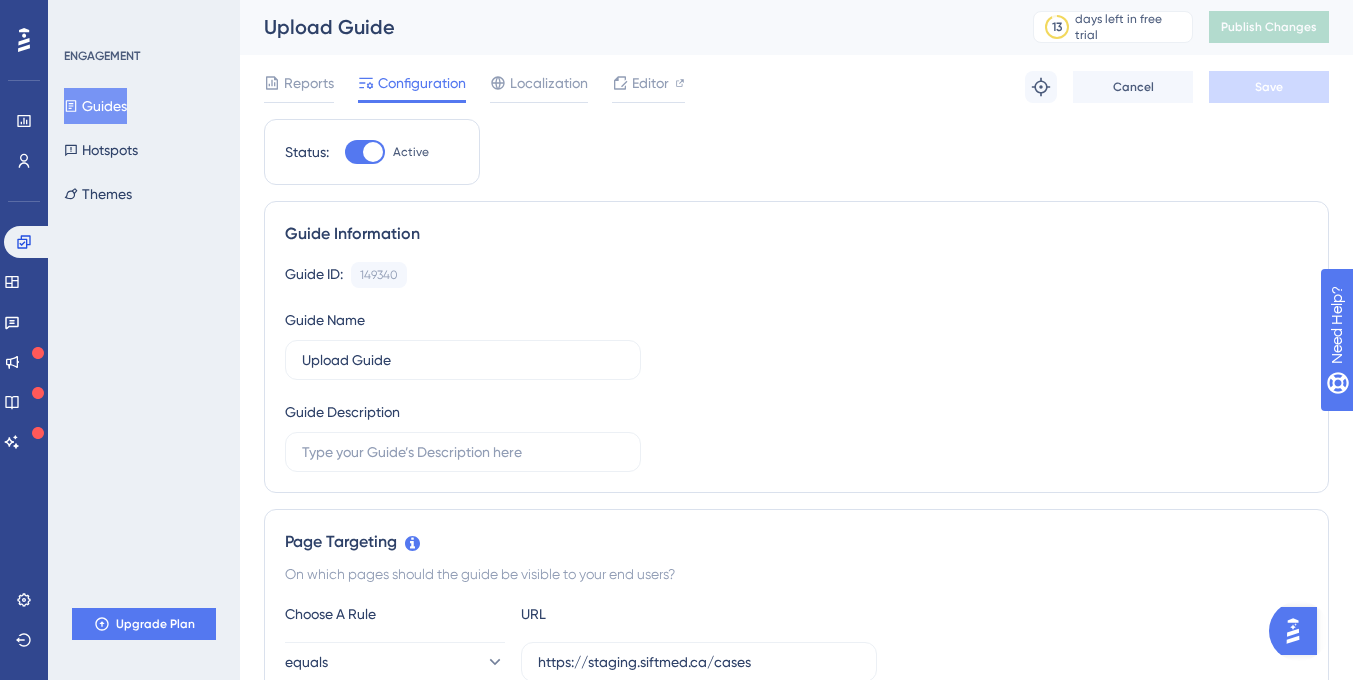 scroll, scrollTop: 0, scrollLeft: 0, axis: both 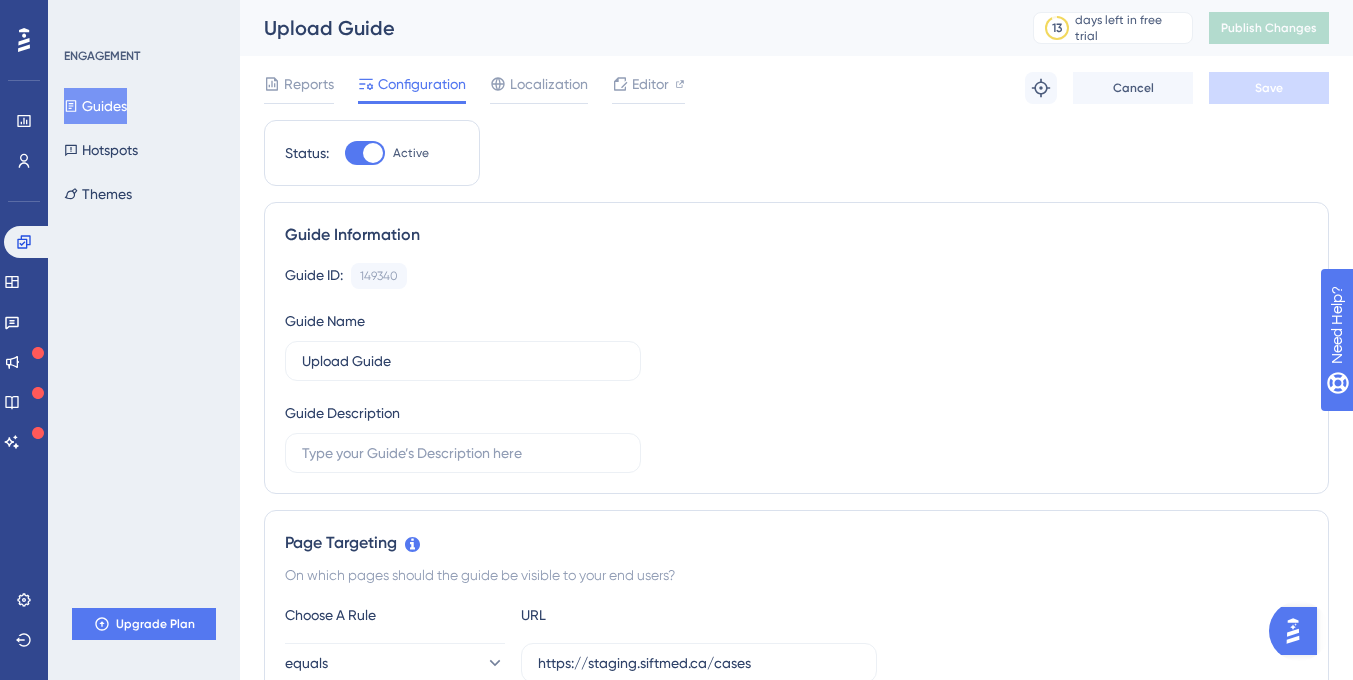 click on "Guides" at bounding box center [95, 106] 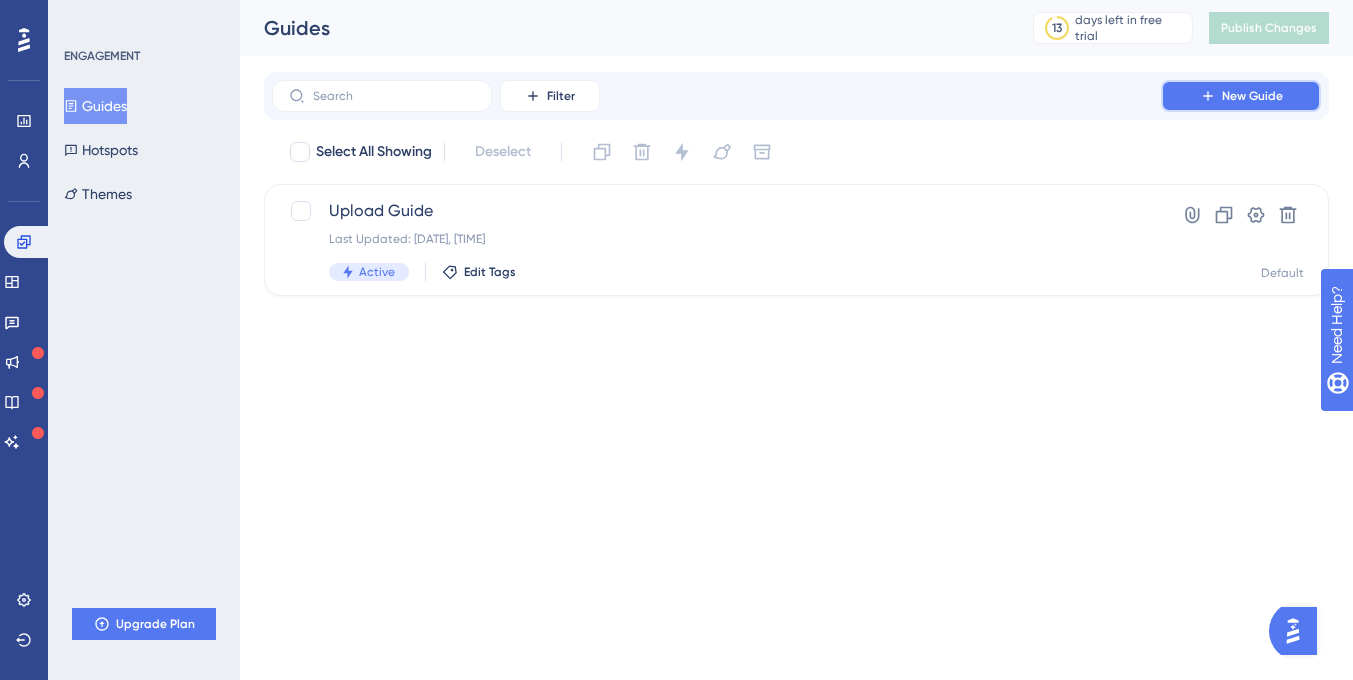 click on "New Guide" at bounding box center (1241, 96) 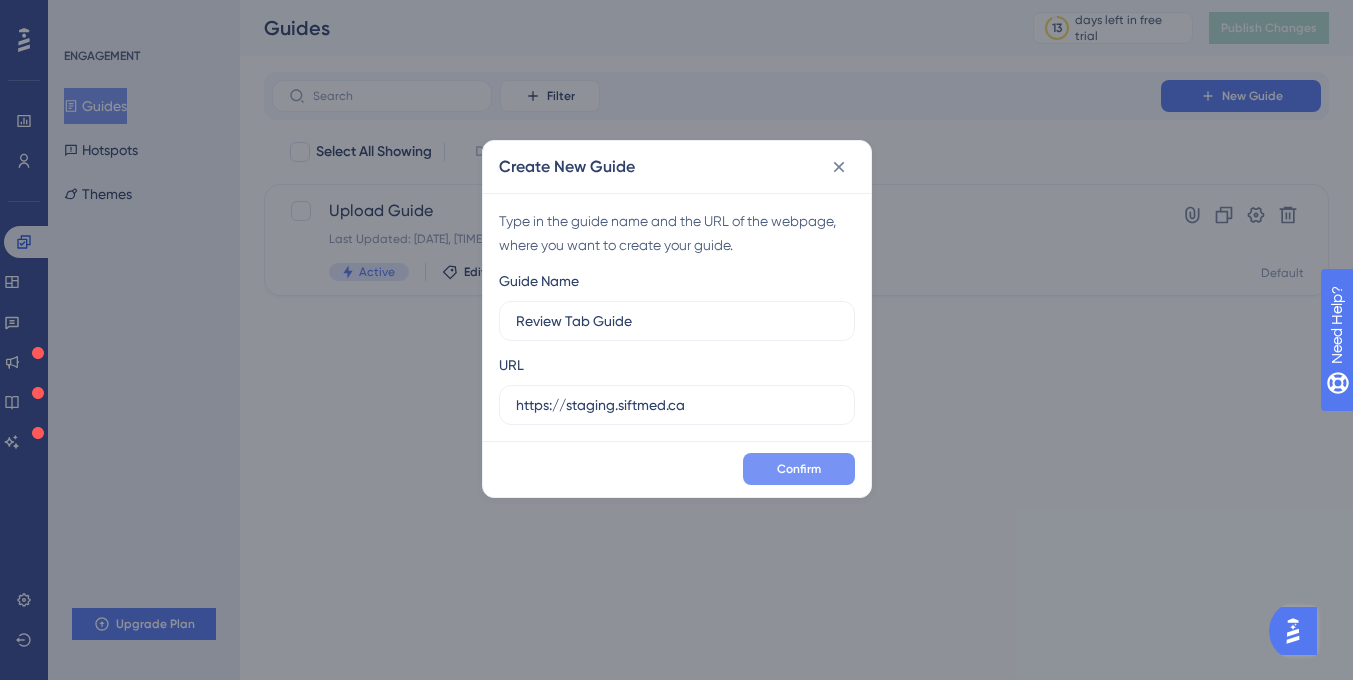 type on "Review Tab Guide" 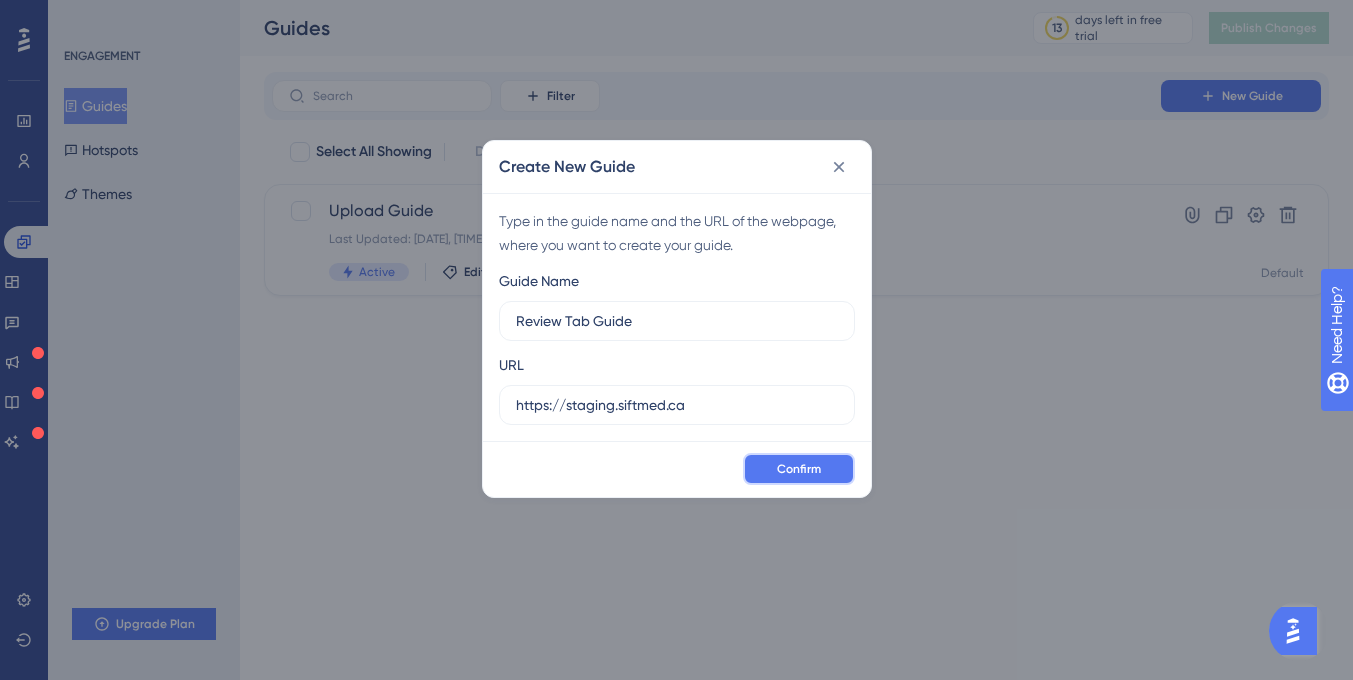 click on "Confirm" at bounding box center [799, 469] 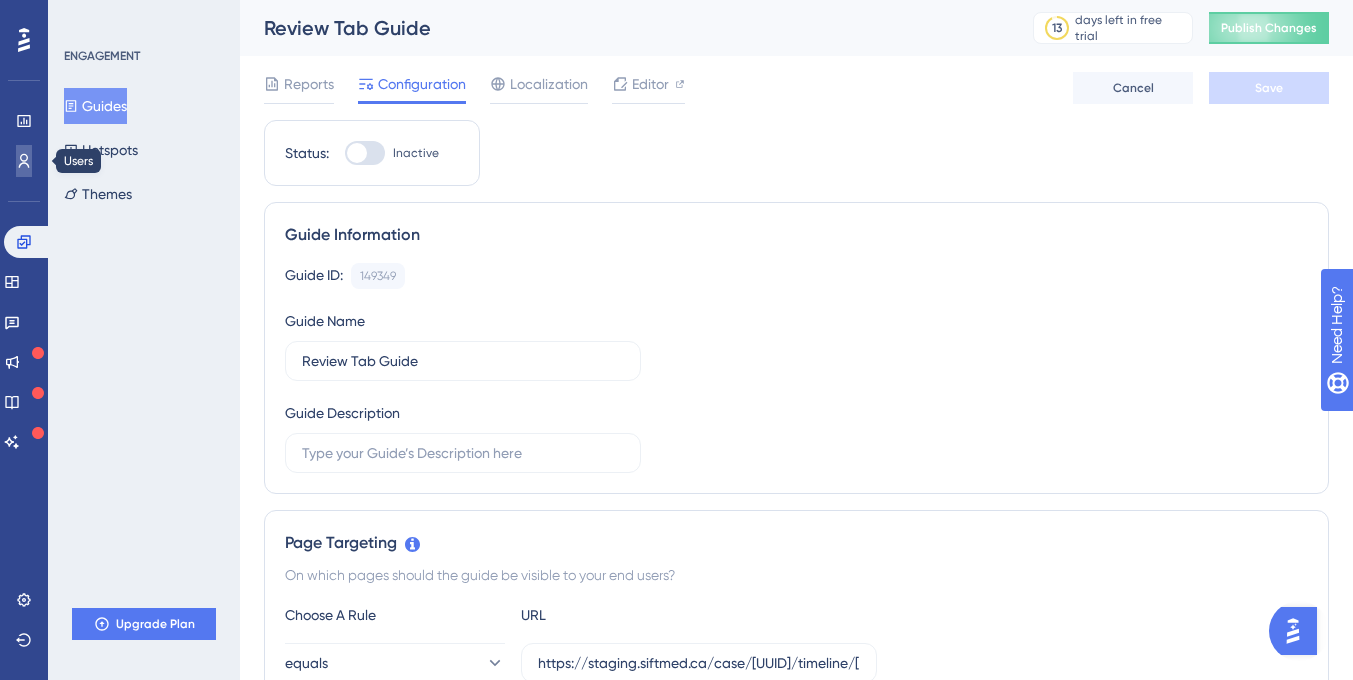 click 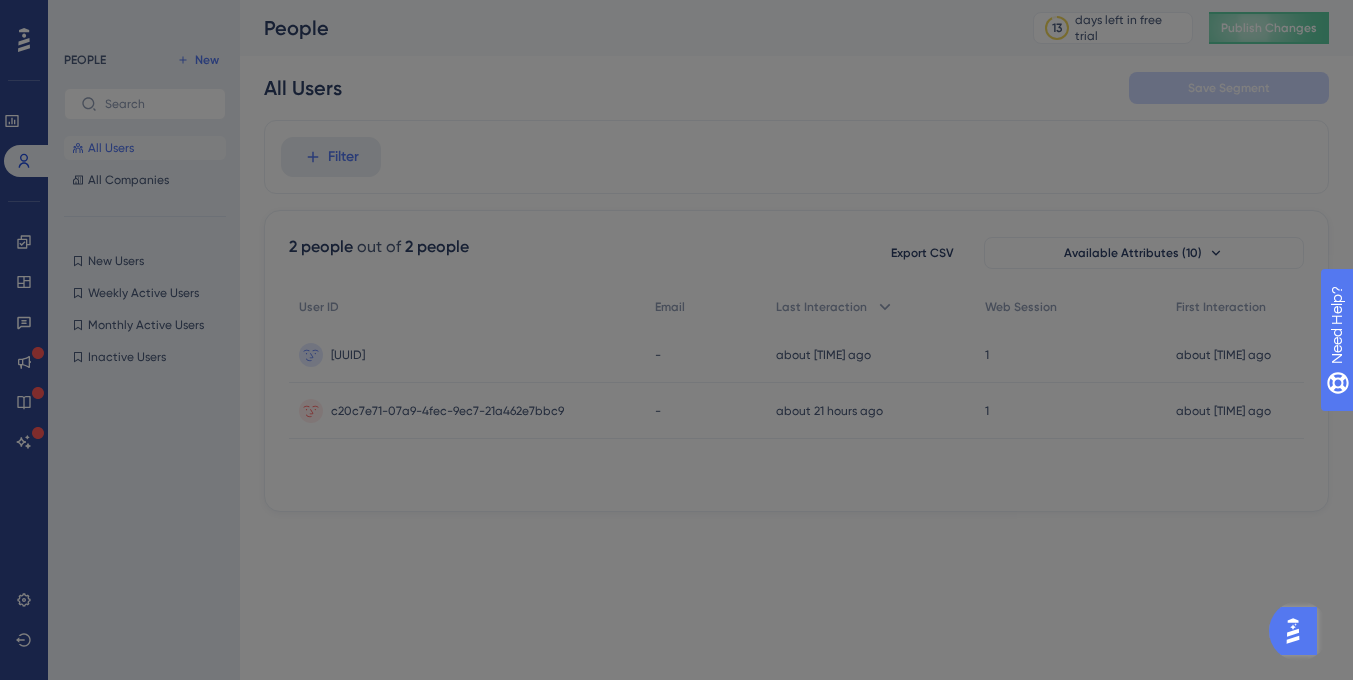 scroll, scrollTop: 0, scrollLeft: 0, axis: both 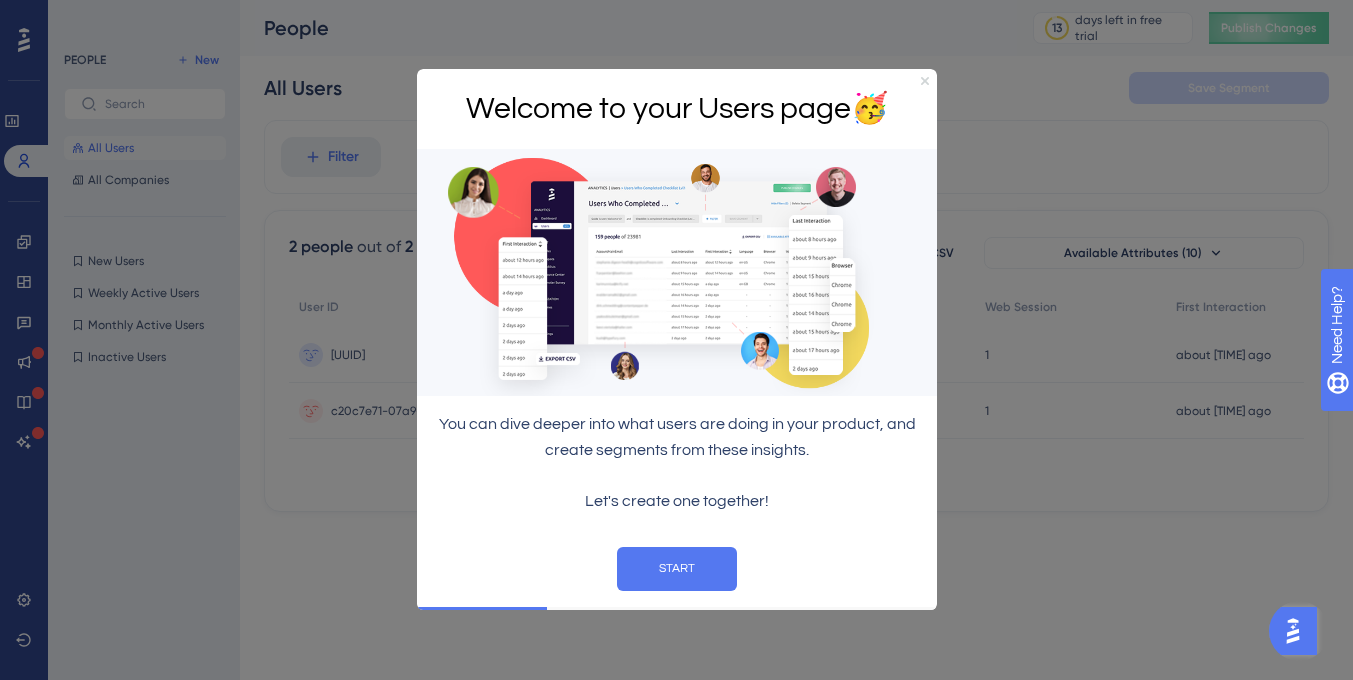 click 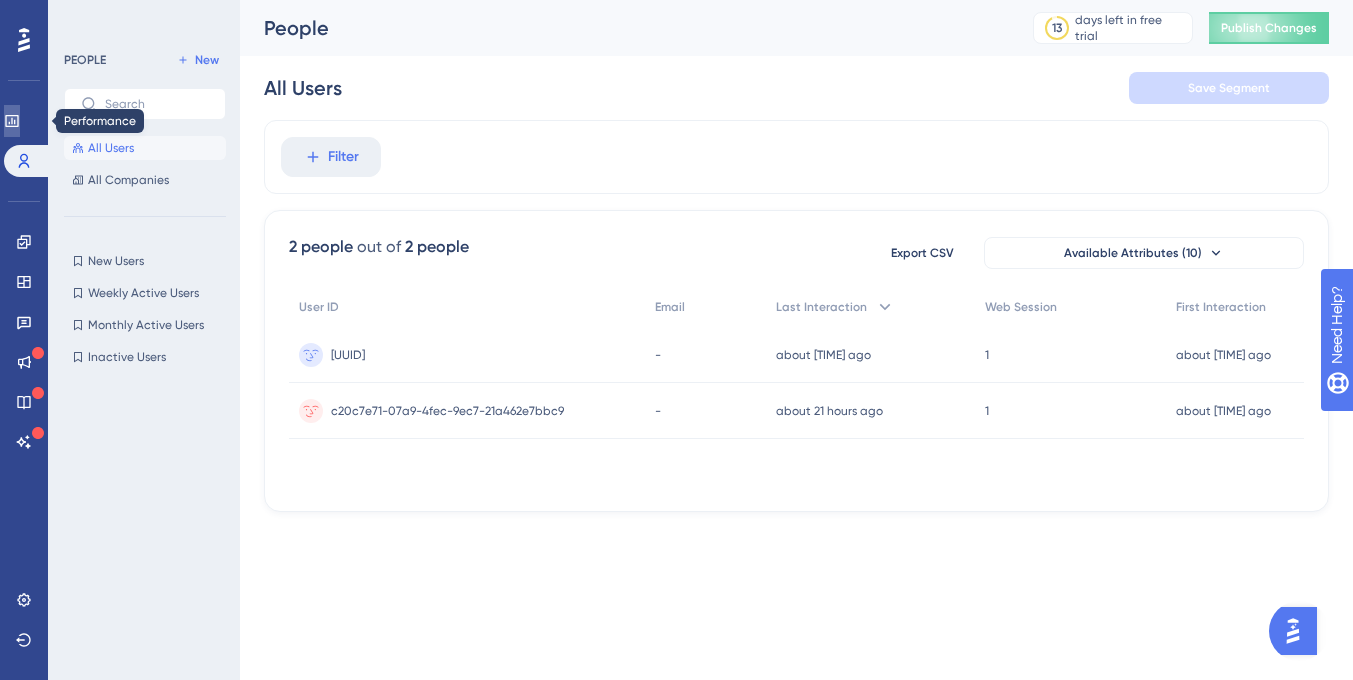 click at bounding box center (12, 121) 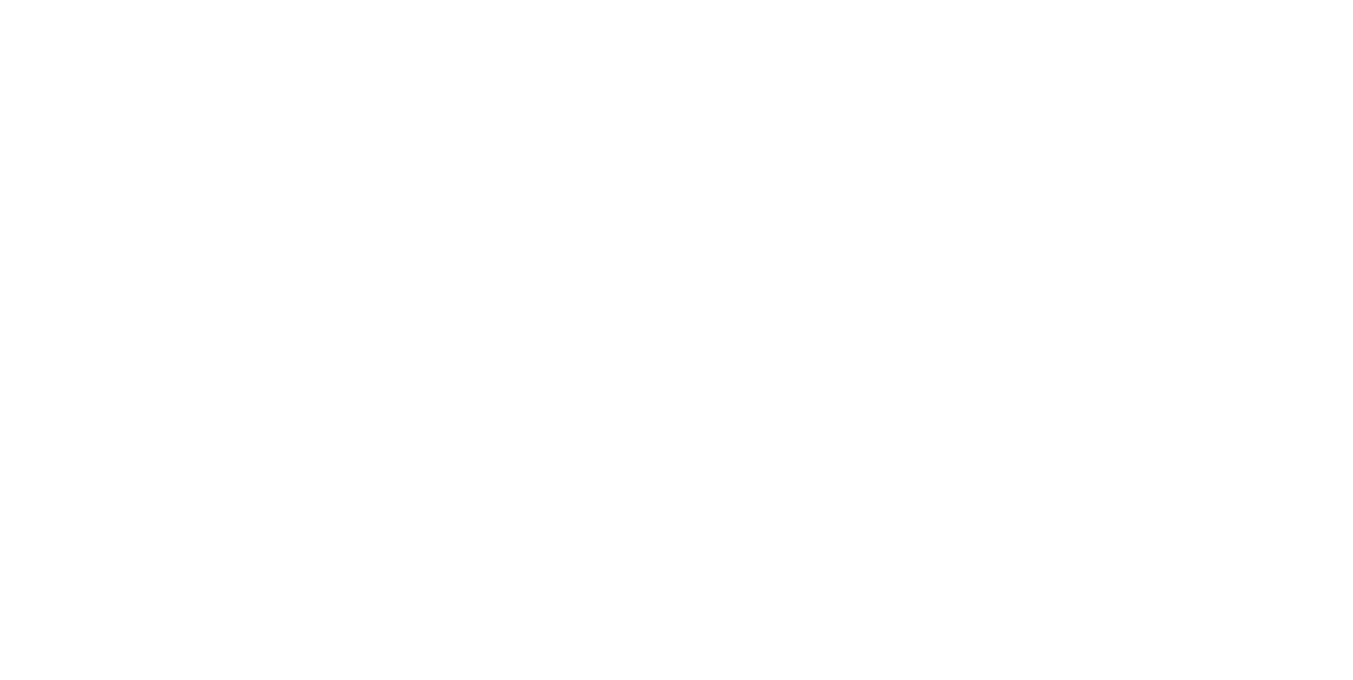 scroll, scrollTop: 0, scrollLeft: 0, axis: both 